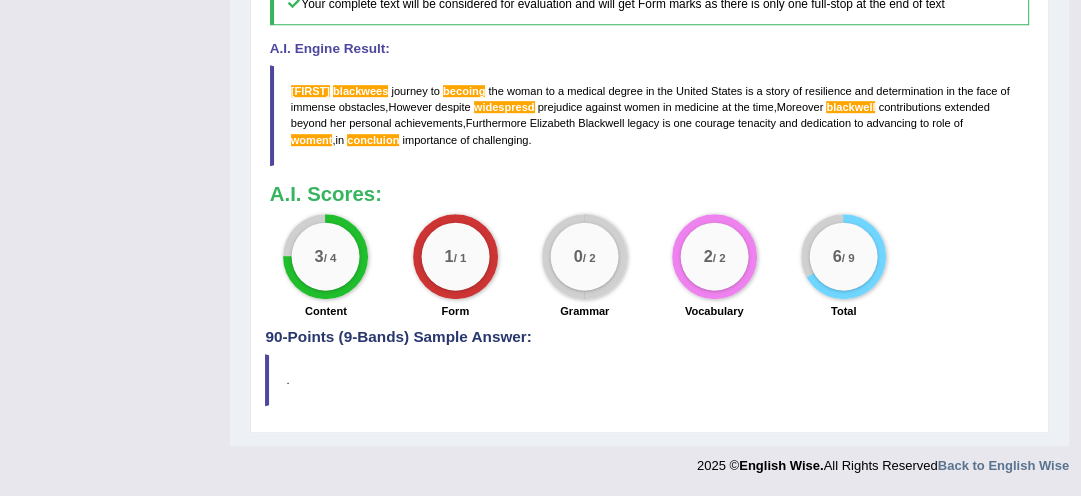 scroll, scrollTop: 952, scrollLeft: 0, axis: vertical 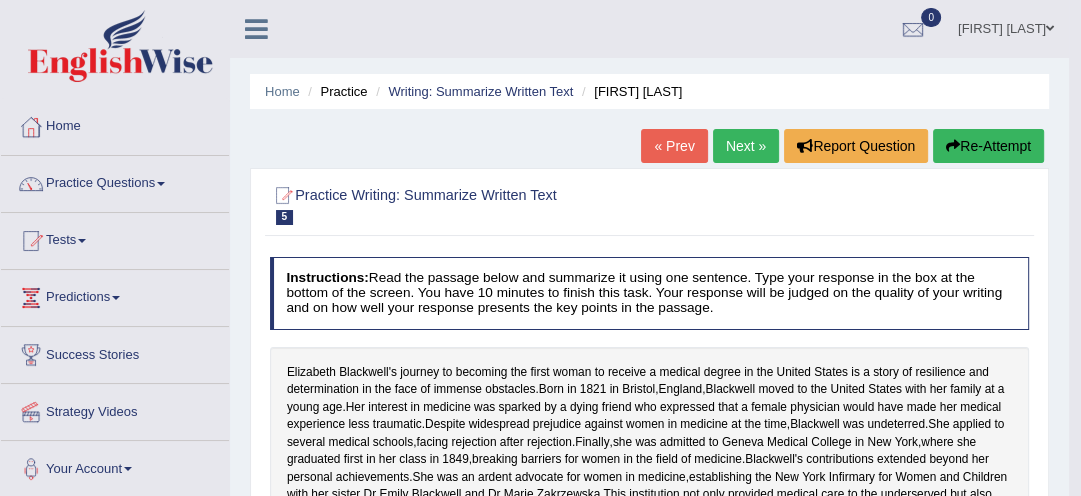 click on "Next »" at bounding box center [746, 146] 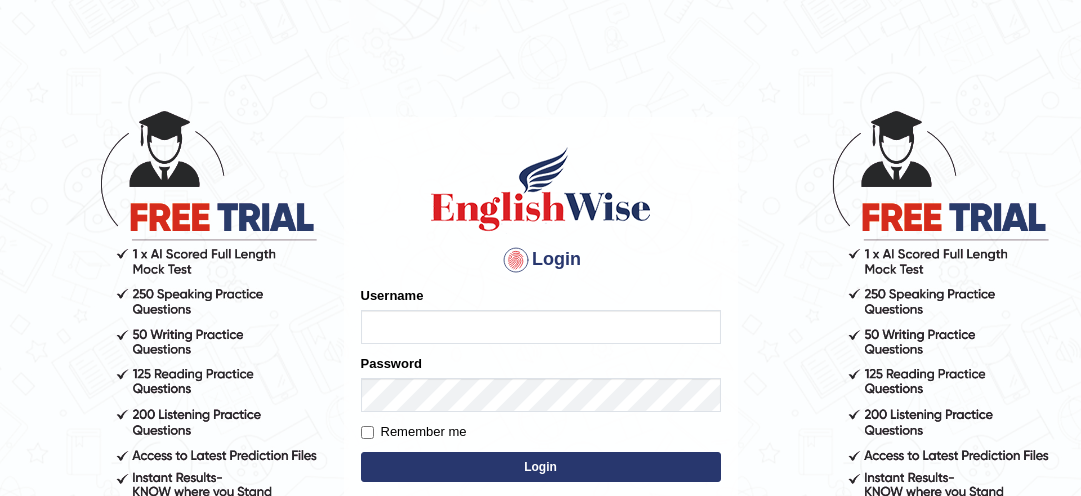 scroll, scrollTop: 0, scrollLeft: 0, axis: both 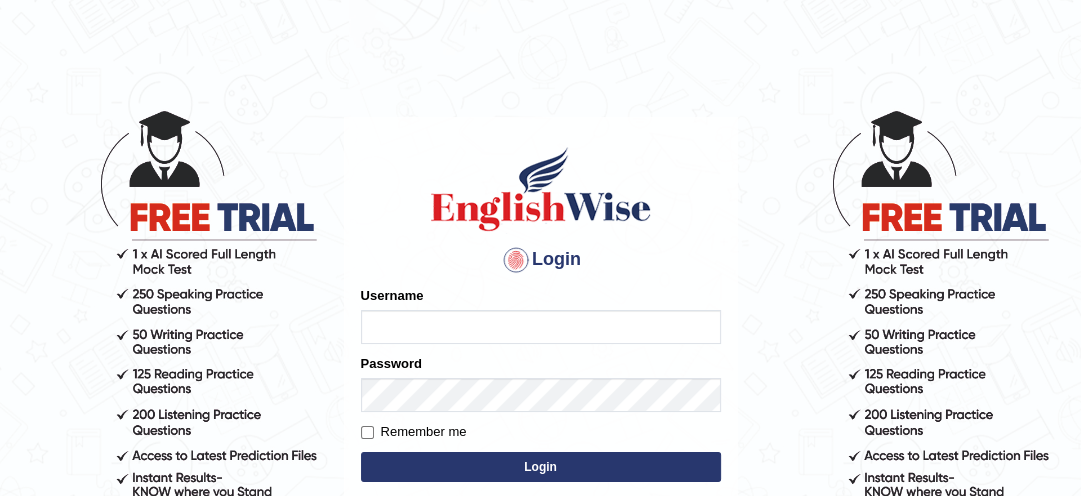 type on "lambertayeligiliga_Englishwise" 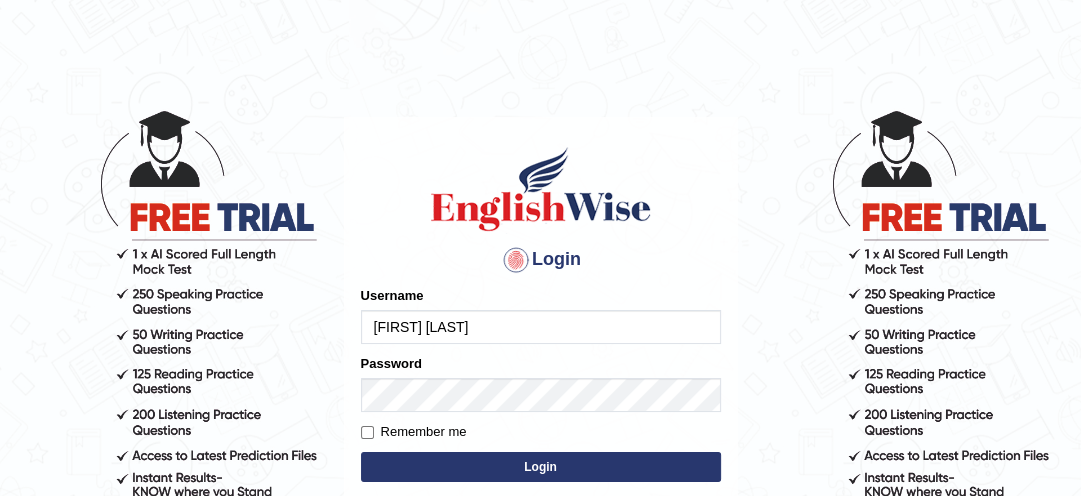 click on "Login" at bounding box center (541, 467) 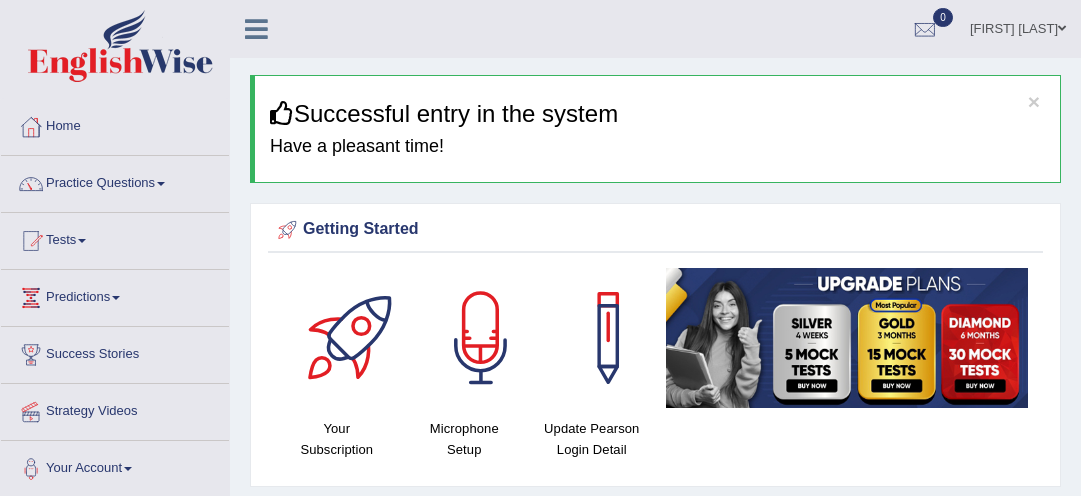scroll, scrollTop: 0, scrollLeft: 0, axis: both 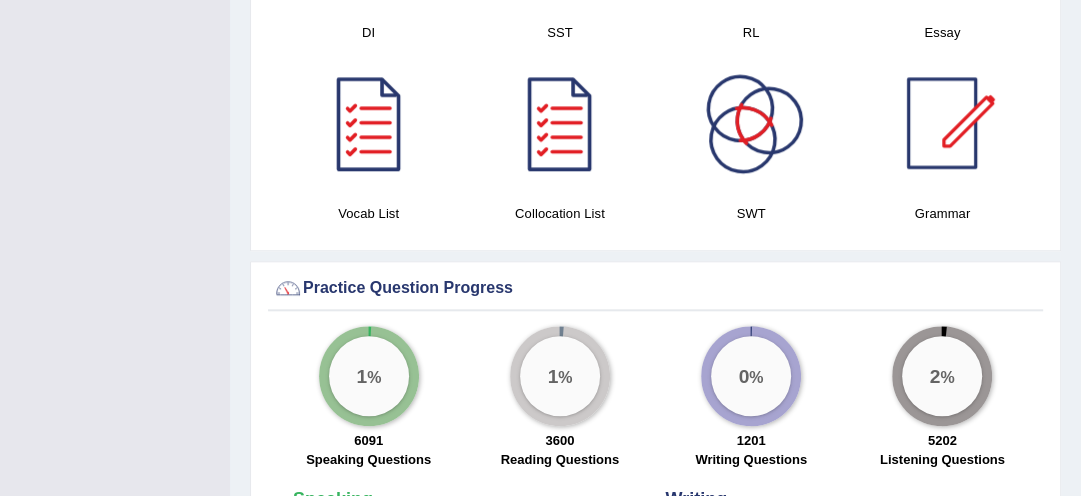 click at bounding box center [751, 123] 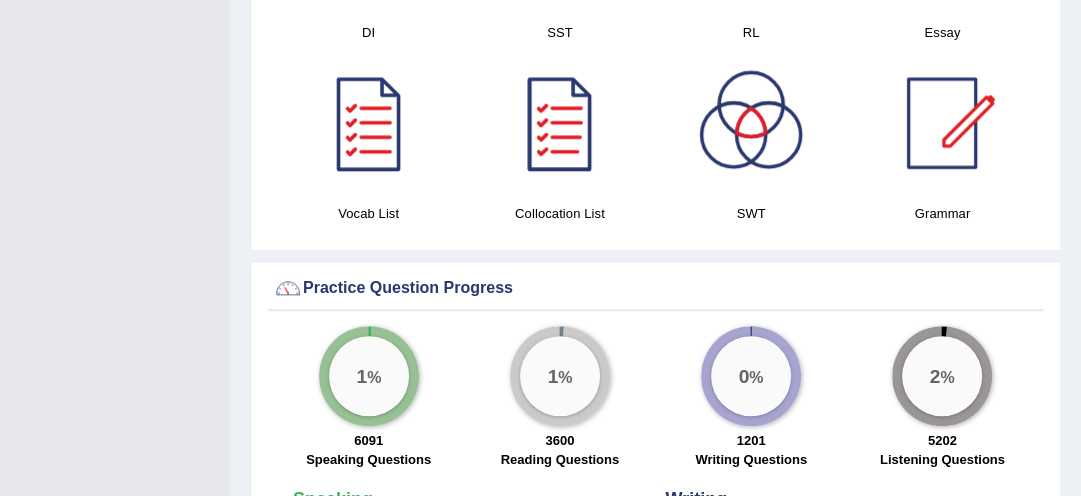 click at bounding box center (560, 123) 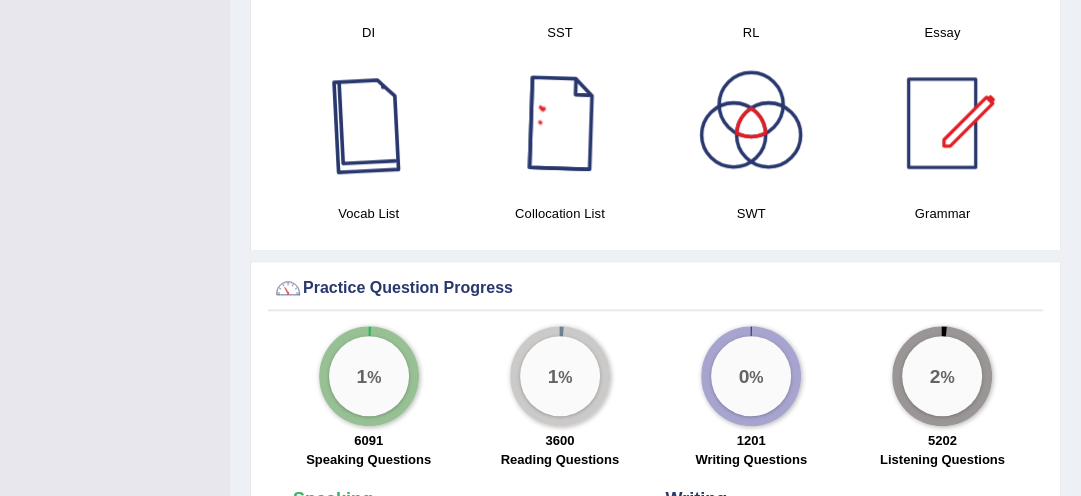 click at bounding box center (369, 123) 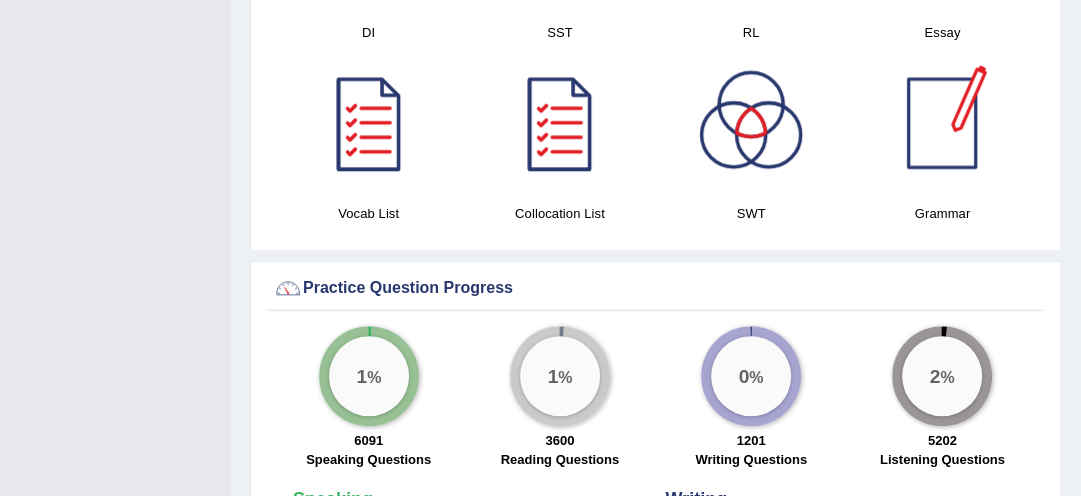 click at bounding box center (942, 123) 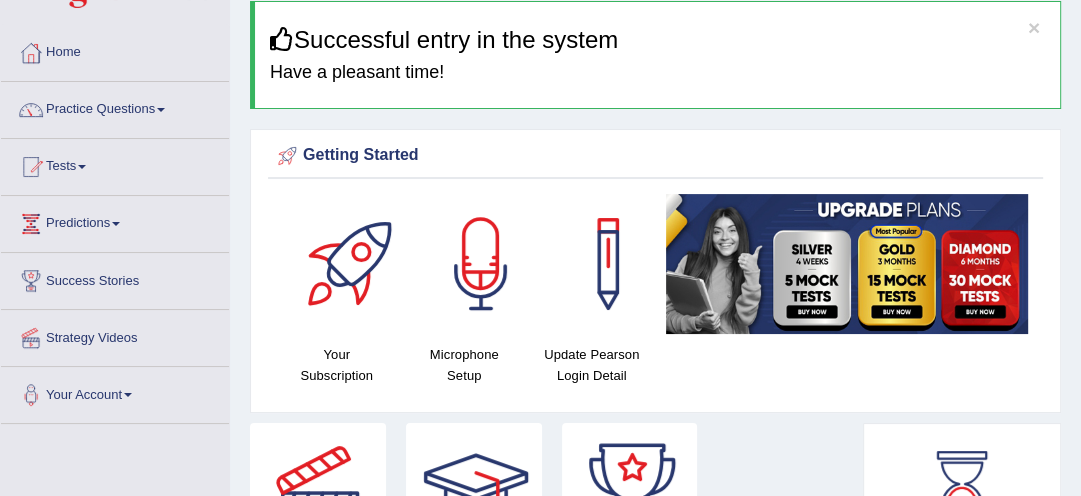 scroll, scrollTop: 0, scrollLeft: 0, axis: both 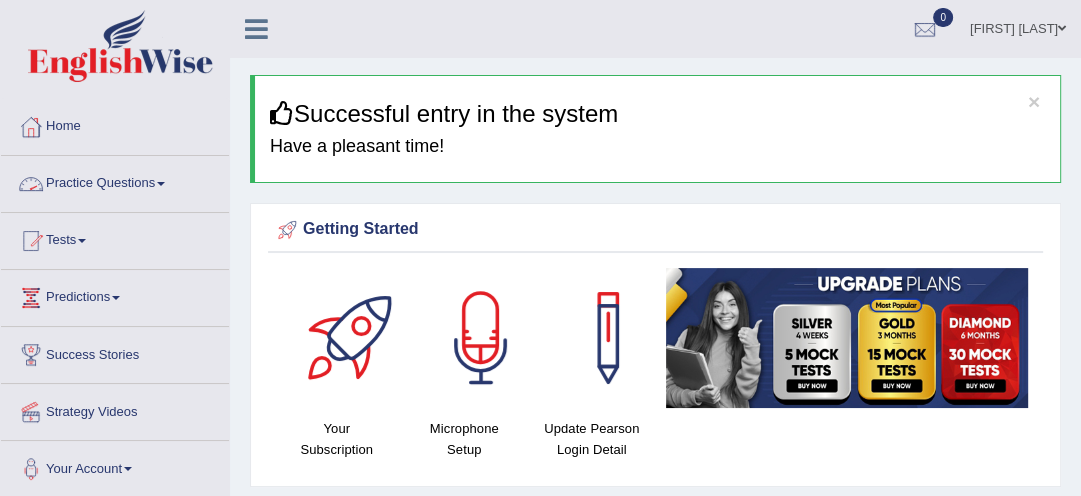 click on "Practice Questions" at bounding box center (115, 181) 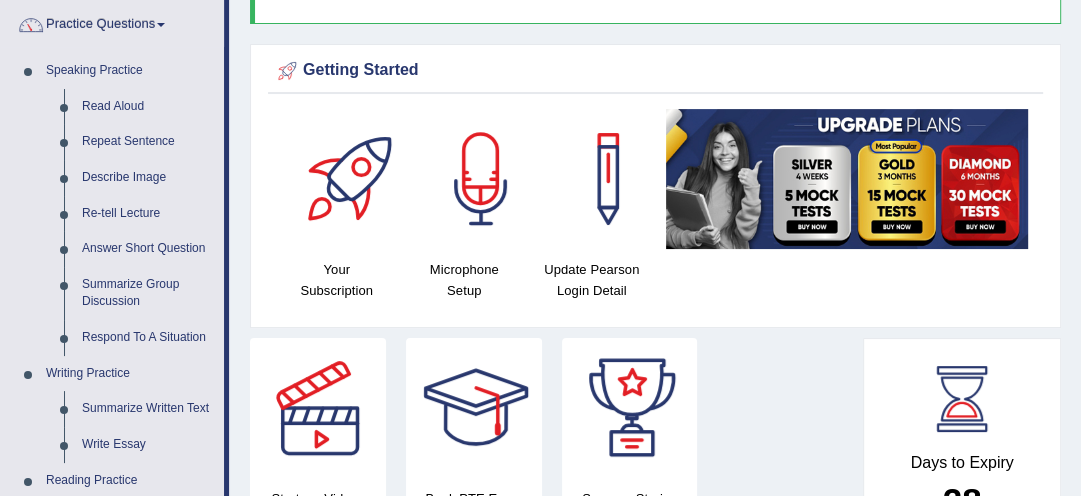 scroll, scrollTop: 160, scrollLeft: 0, axis: vertical 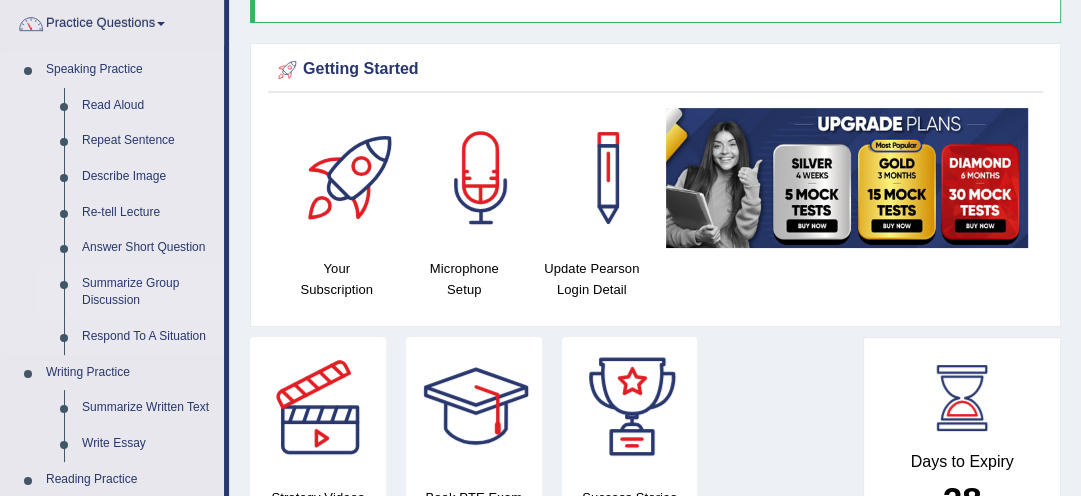 click on "Summarize Group Discussion" at bounding box center (148, 292) 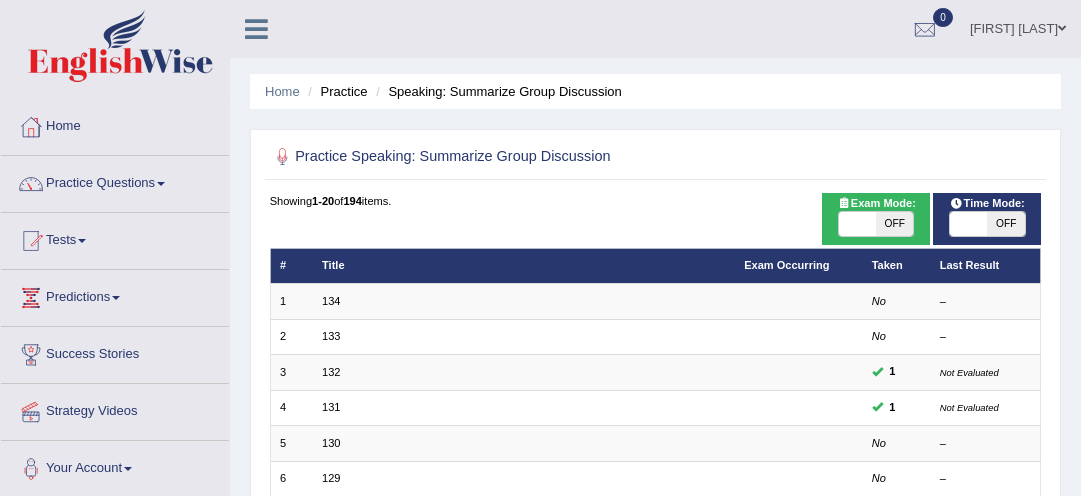 scroll, scrollTop: 0, scrollLeft: 0, axis: both 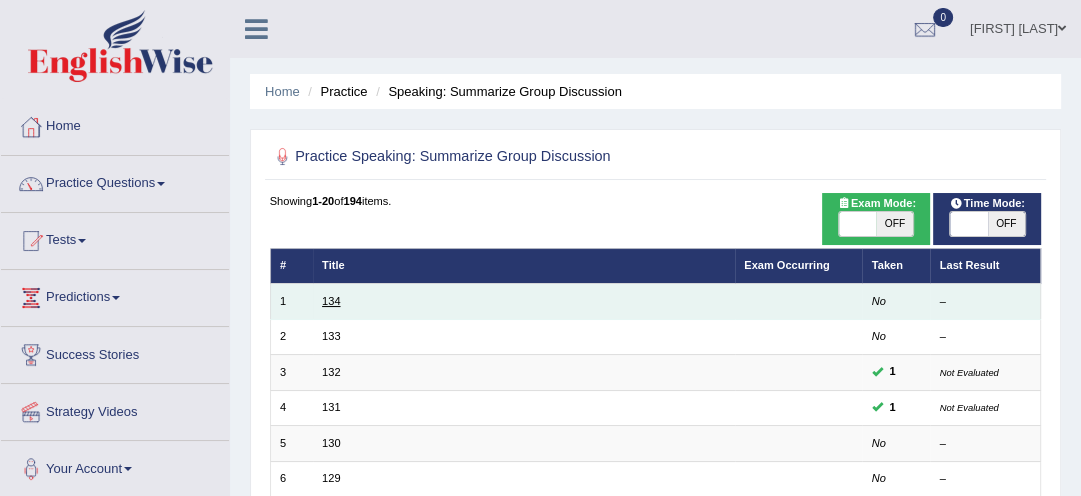 click on "134" at bounding box center (331, 301) 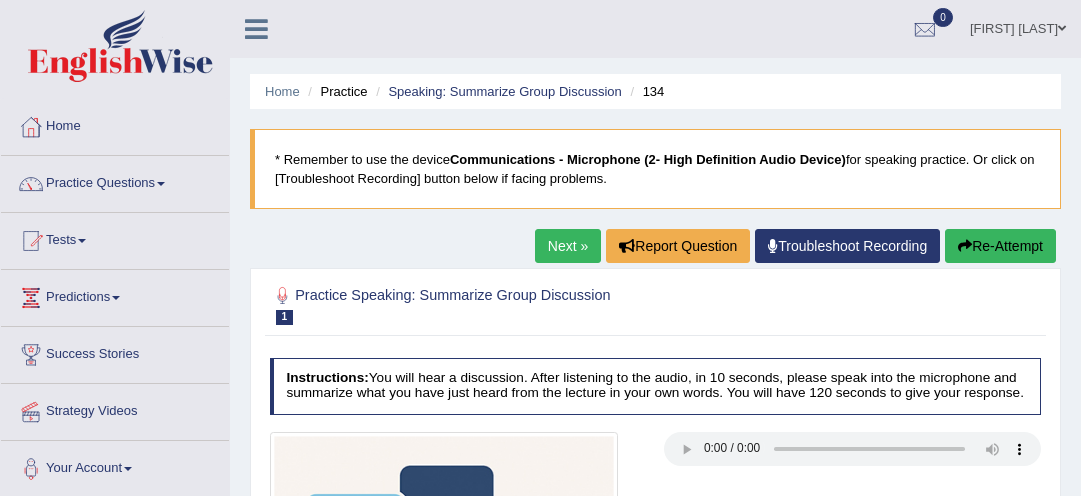 scroll, scrollTop: 0, scrollLeft: 0, axis: both 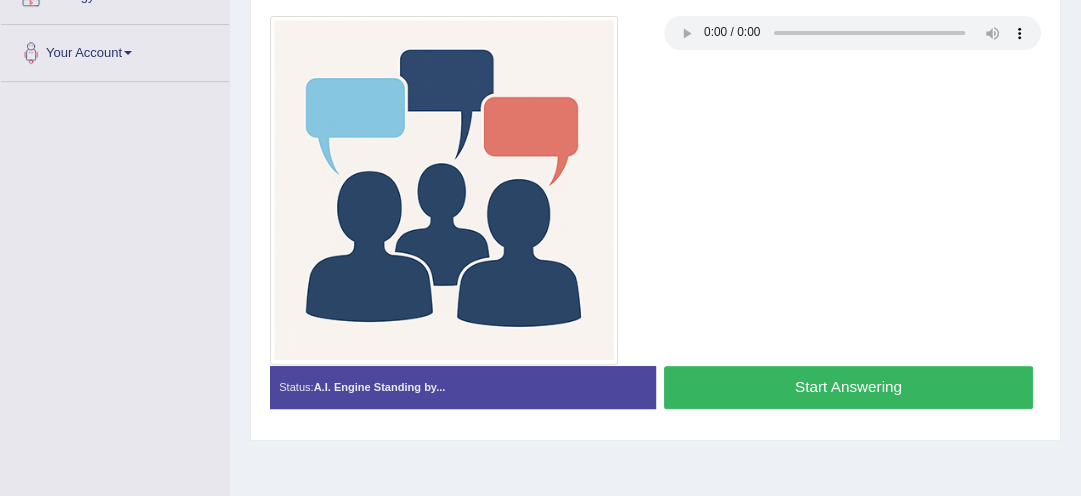 click on "Start Answering" at bounding box center (848, 387) 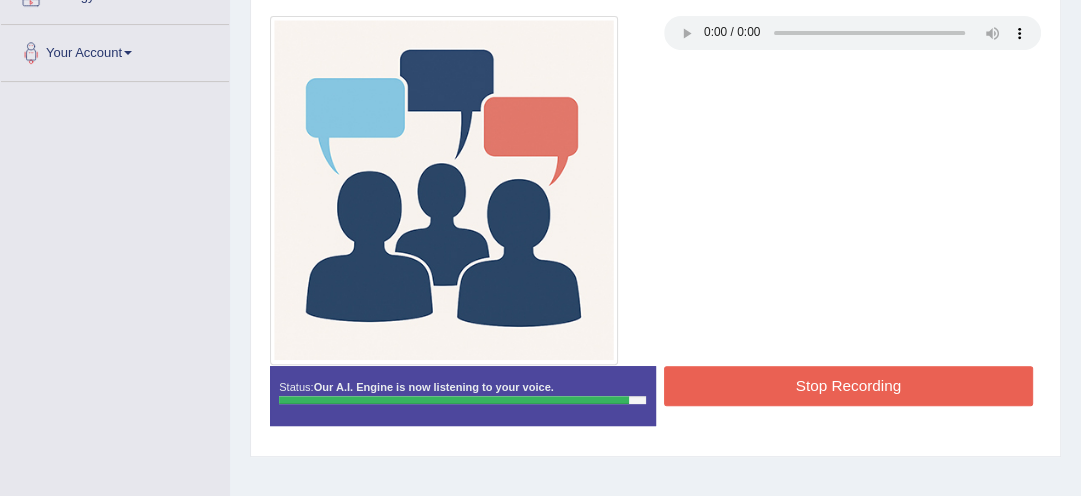 click on "Stop Recording" at bounding box center (848, 385) 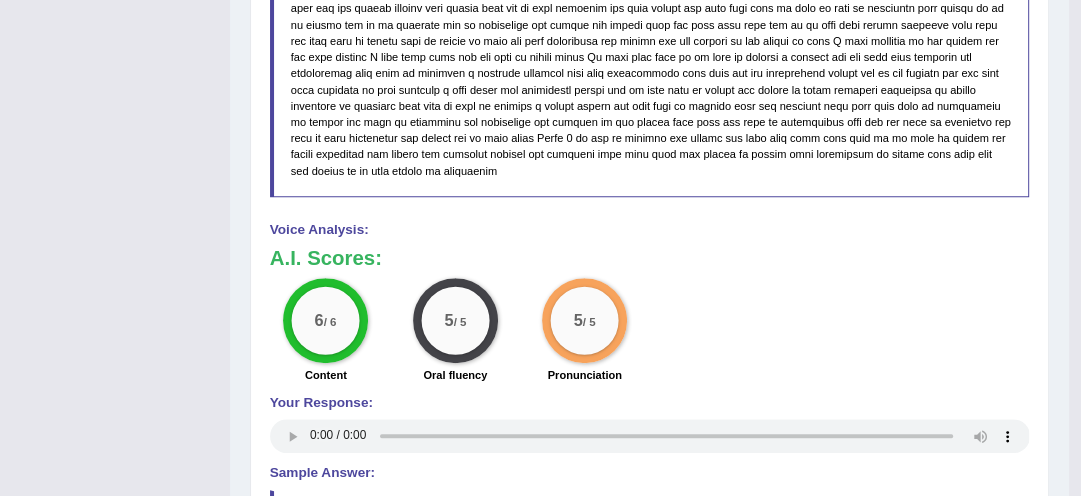 scroll, scrollTop: 1216, scrollLeft: 0, axis: vertical 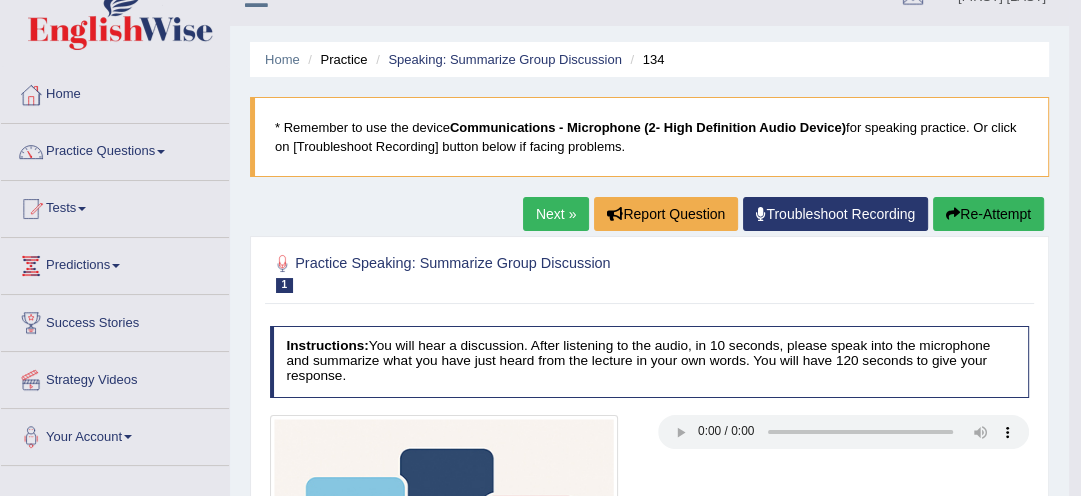 click on "Next »" at bounding box center (556, 214) 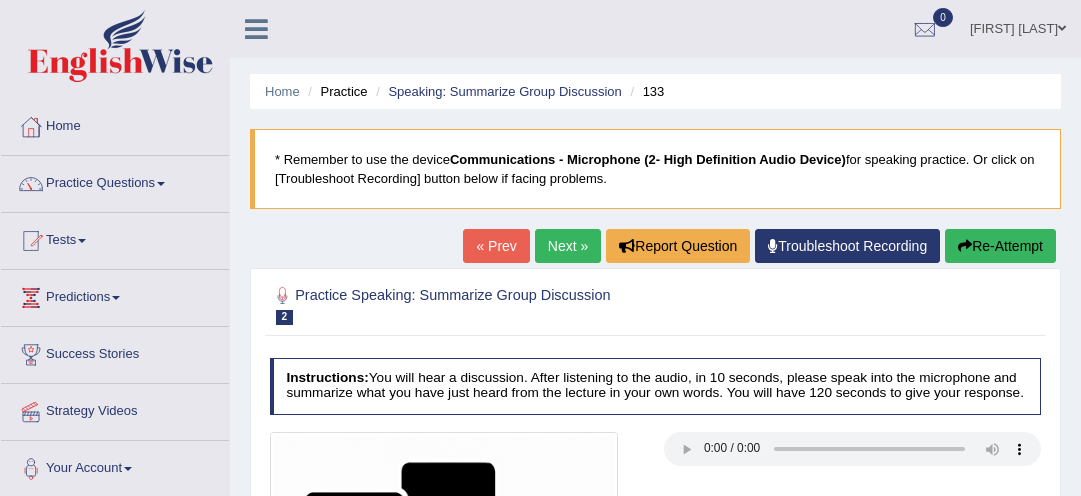scroll, scrollTop: 0, scrollLeft: 0, axis: both 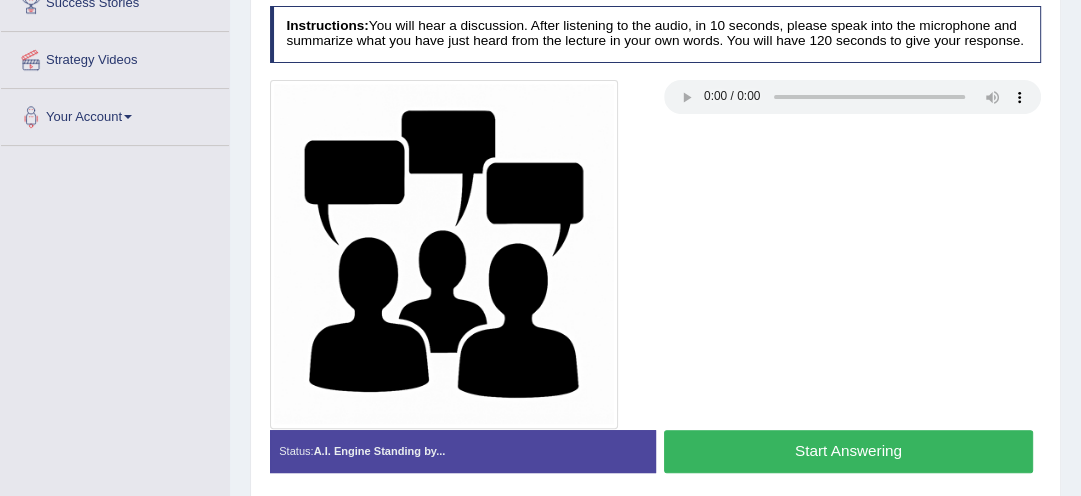 click on "Start Answering" at bounding box center (848, 451) 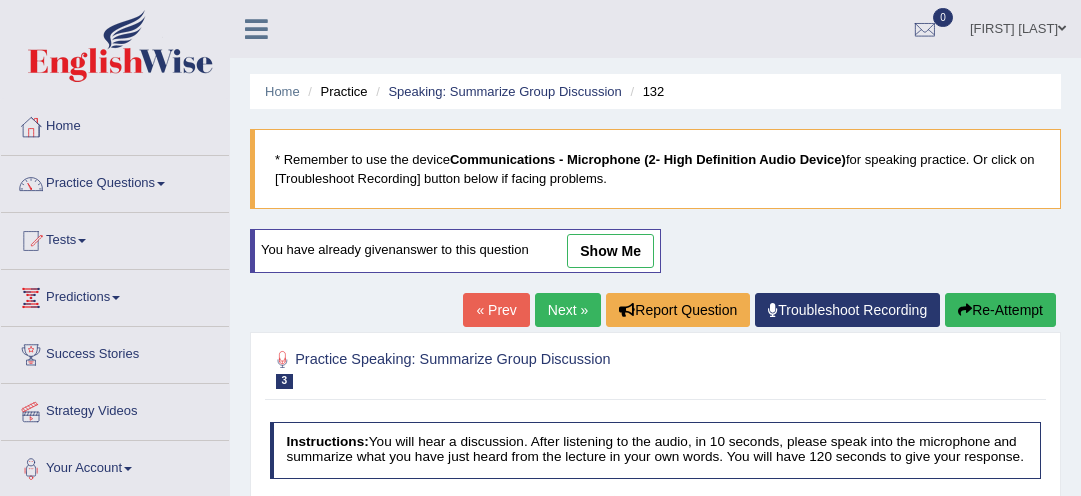 scroll, scrollTop: 0, scrollLeft: 0, axis: both 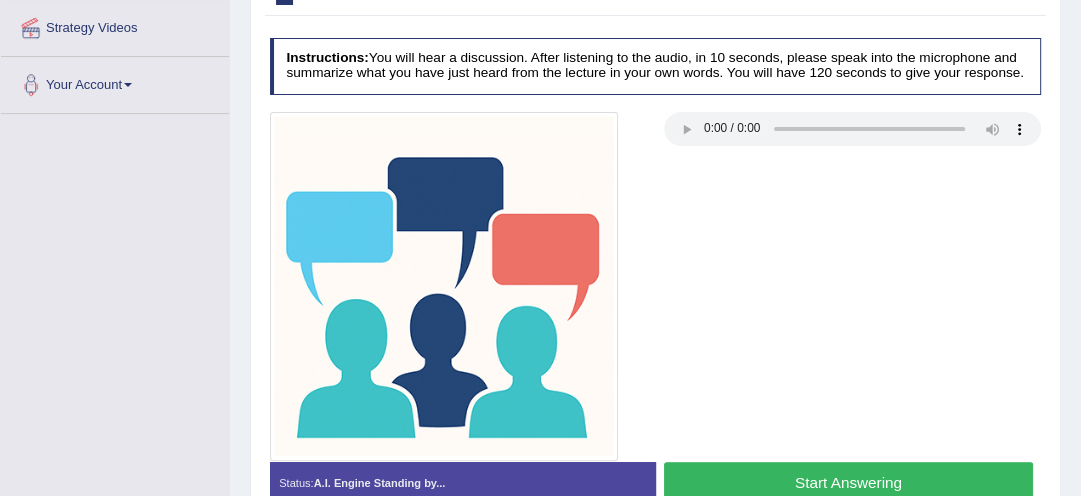 click on "Start Answering" at bounding box center (848, 483) 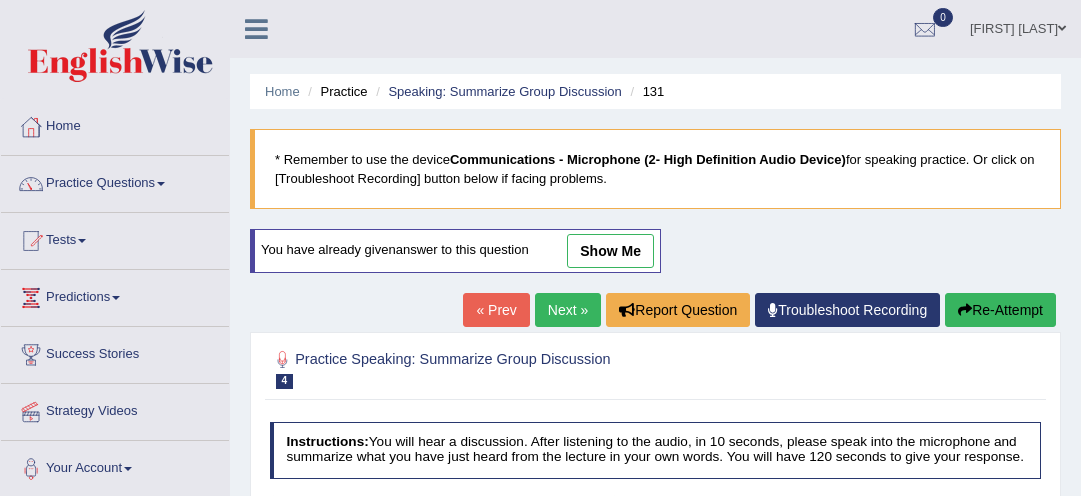 scroll, scrollTop: 0, scrollLeft: 0, axis: both 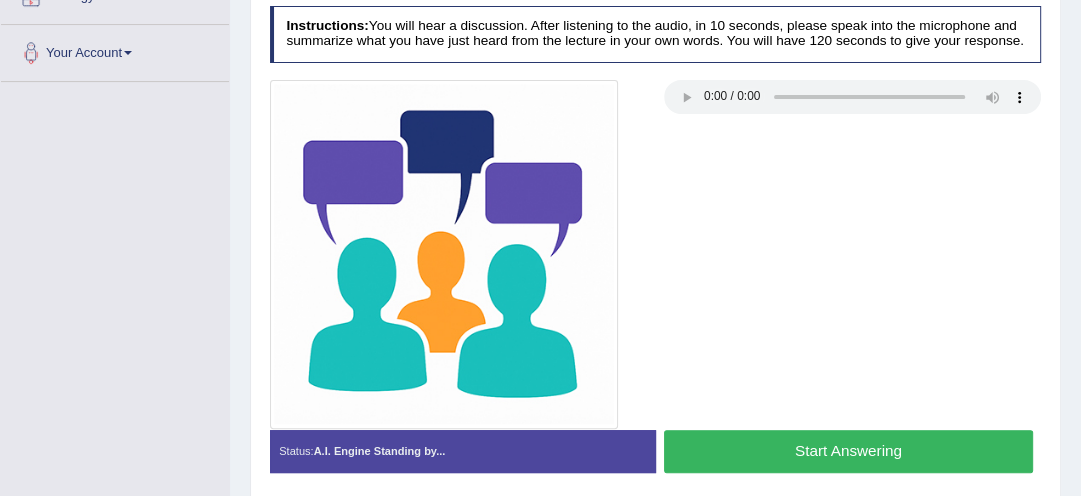 click on "Start Answering" at bounding box center [848, 451] 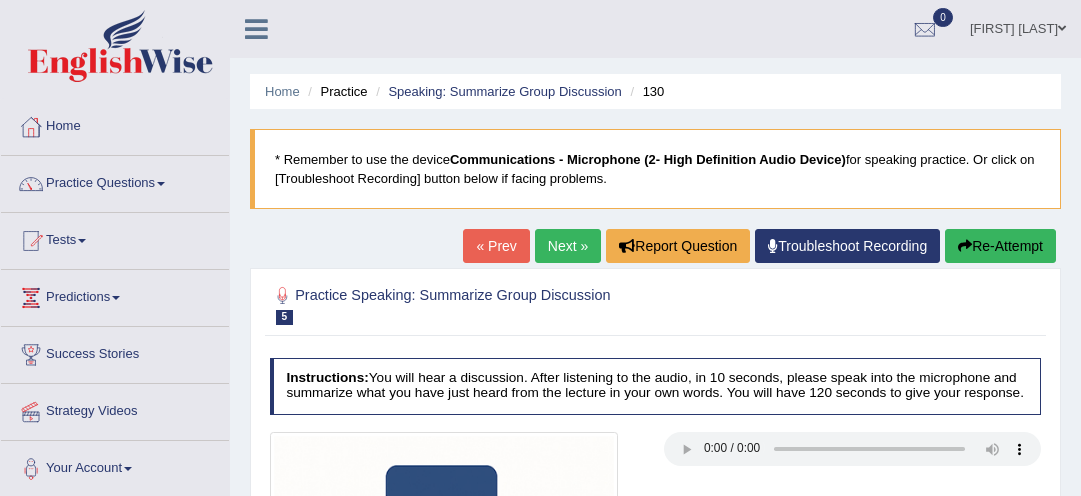 scroll, scrollTop: 0, scrollLeft: 0, axis: both 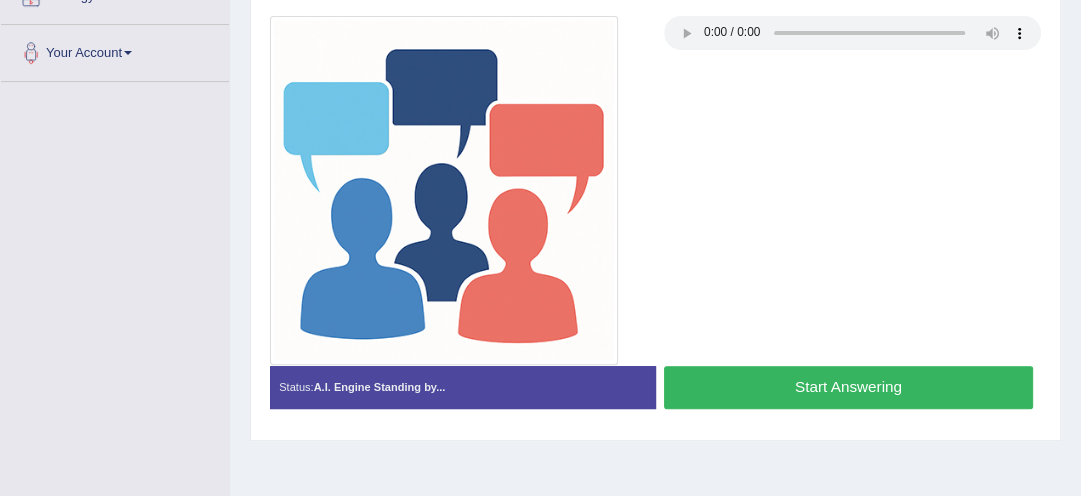 click on "Start Answering" at bounding box center [848, 387] 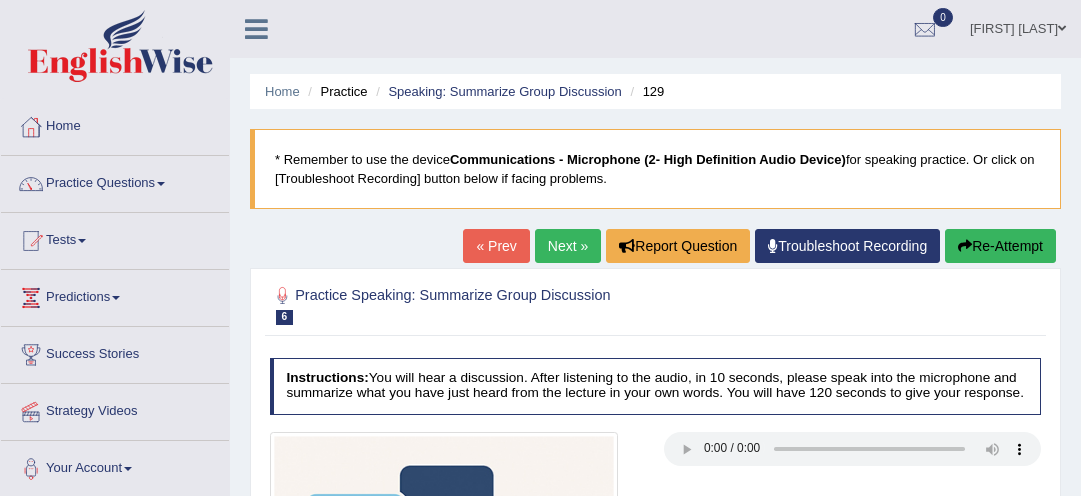 scroll, scrollTop: 0, scrollLeft: 0, axis: both 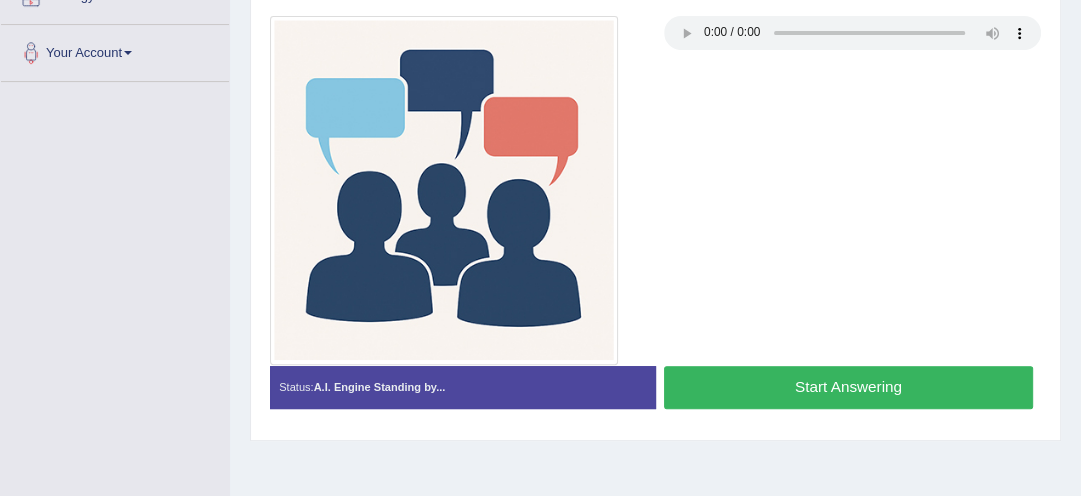 click on "Start Answering" at bounding box center [848, 387] 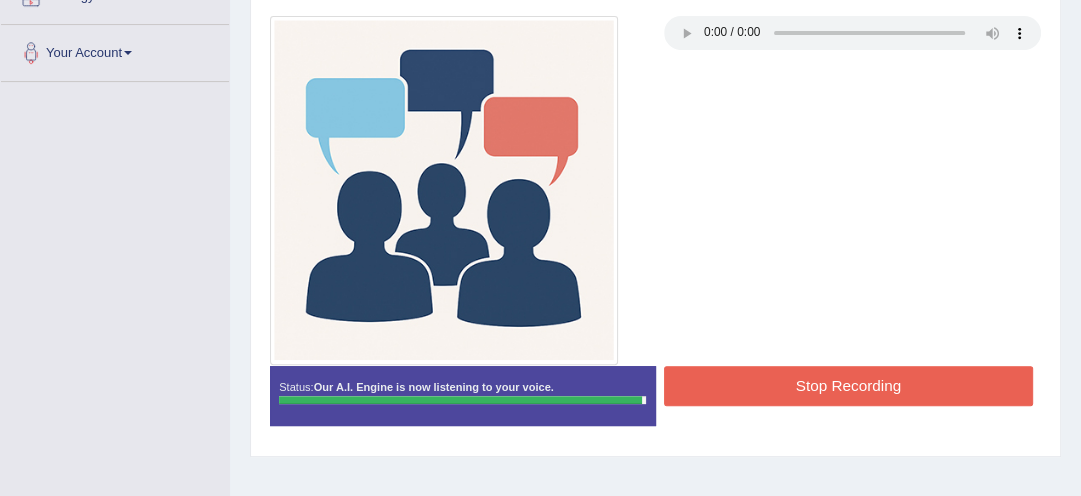 click on "Stop Recording" at bounding box center [848, 385] 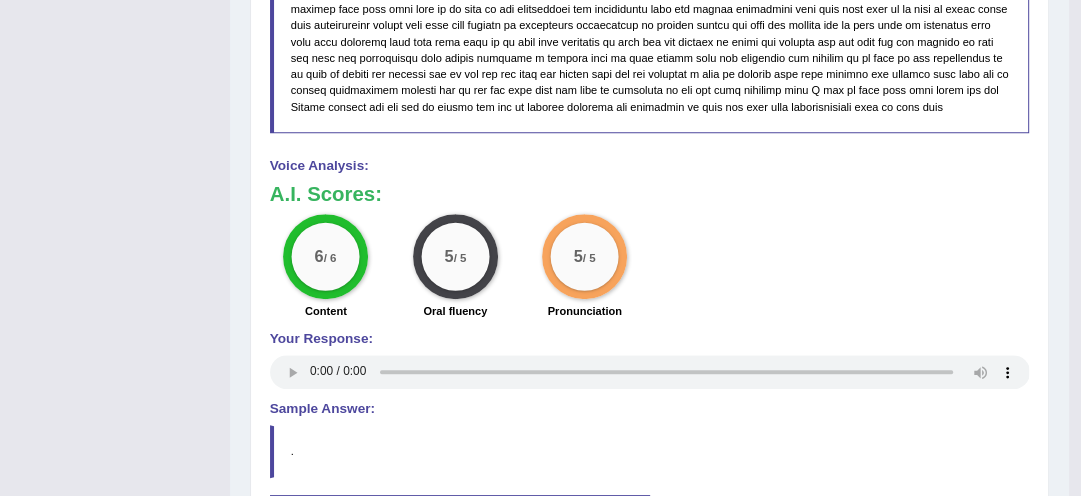scroll, scrollTop: 1344, scrollLeft: 0, axis: vertical 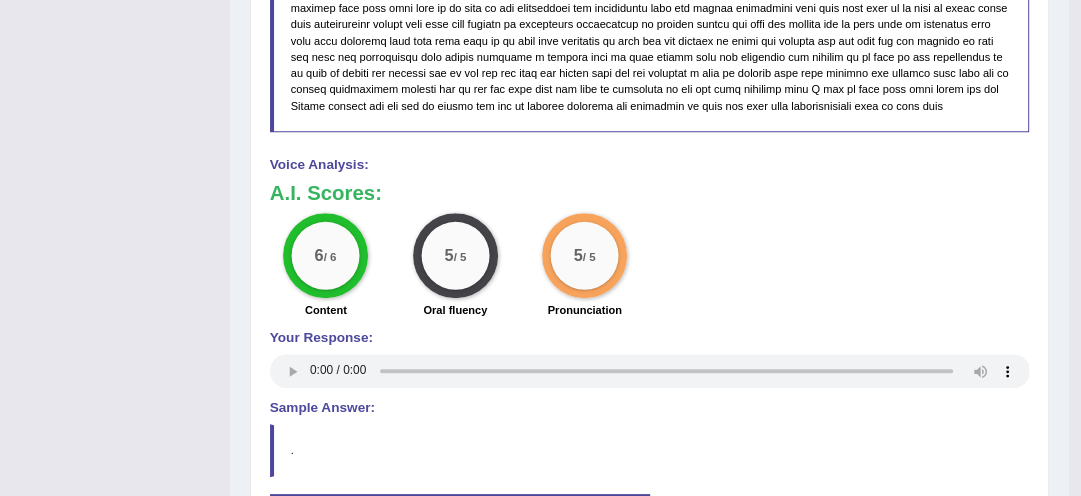 click on "Toggle navigation
Home
Practice Questions   Speaking Practice Read Aloud
Repeat Sentence
Describe Image
Re-tell Lecture
Answer Short Question
Summarize Group Discussion
Respond To A Situation
Writing Practice  Summarize Written Text
Write Essay
Reading Practice  Reading & Writing: Fill In The Blanks
Choose Multiple Answers
Re-order Paragraphs
Fill In The Blanks
Choose Single Answer
Listening Practice  Summarize Spoken Text
Highlight Incorrect Words
Highlight Correct Summary
Select Missing Word
Choose Single Answer
Choose Multiple Answers
Fill In The Blanks
Write From Dictation
Pronunciation
Tests
Take Mock Test" at bounding box center (540, -1096) 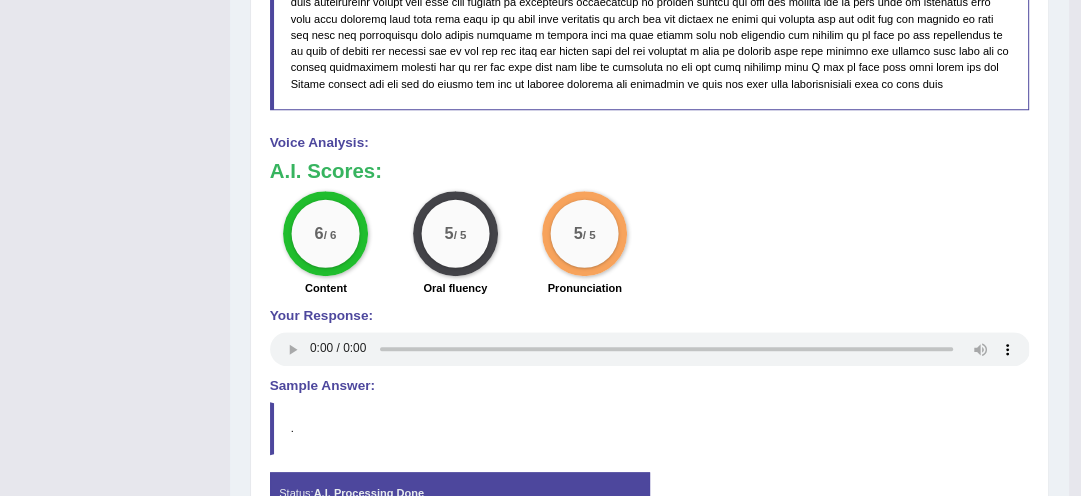 scroll, scrollTop: 1408, scrollLeft: 0, axis: vertical 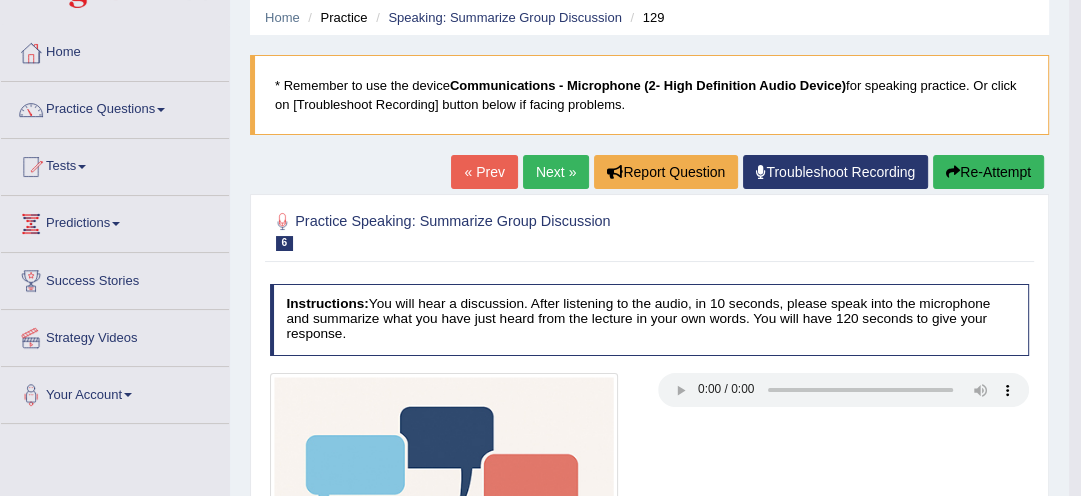 click on "Next »" at bounding box center (556, 172) 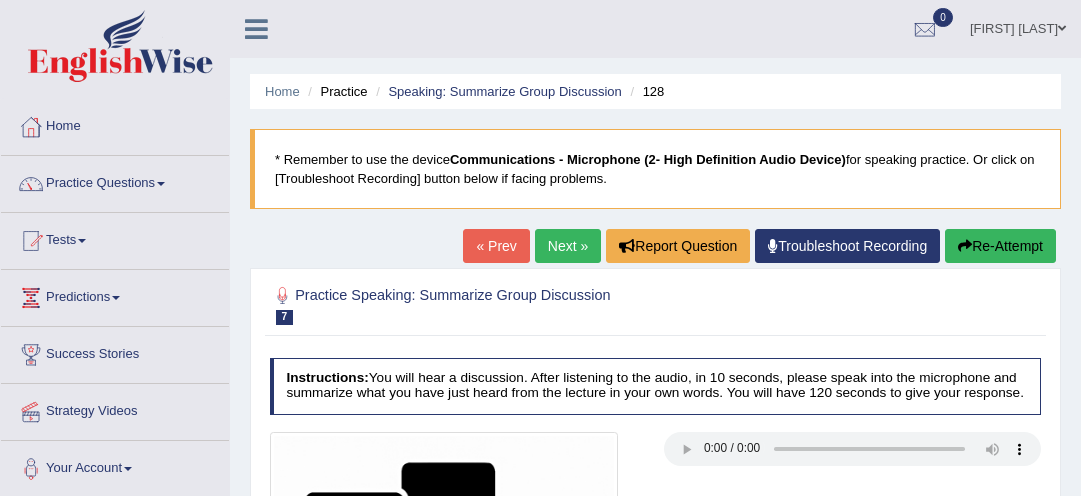scroll, scrollTop: 0, scrollLeft: 0, axis: both 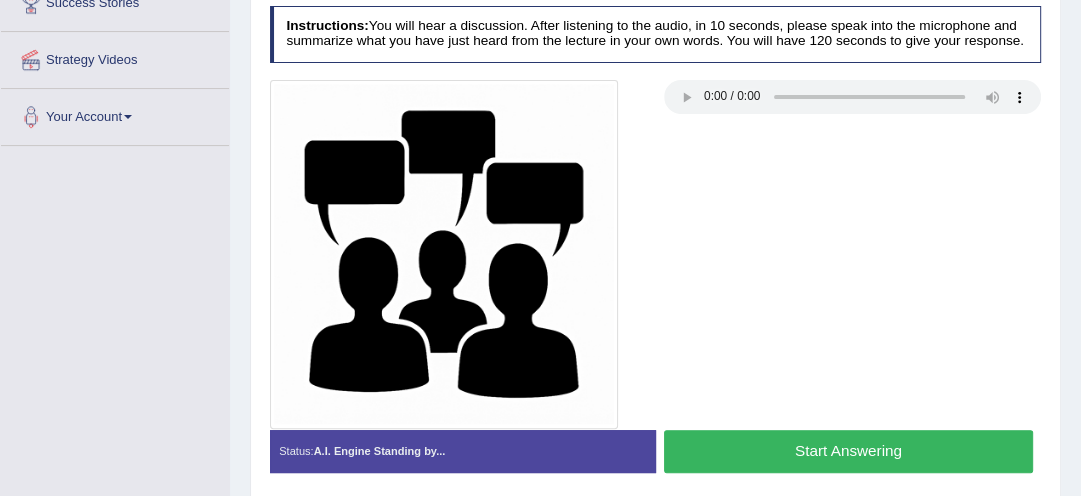 click on "Start Answering" at bounding box center (848, 451) 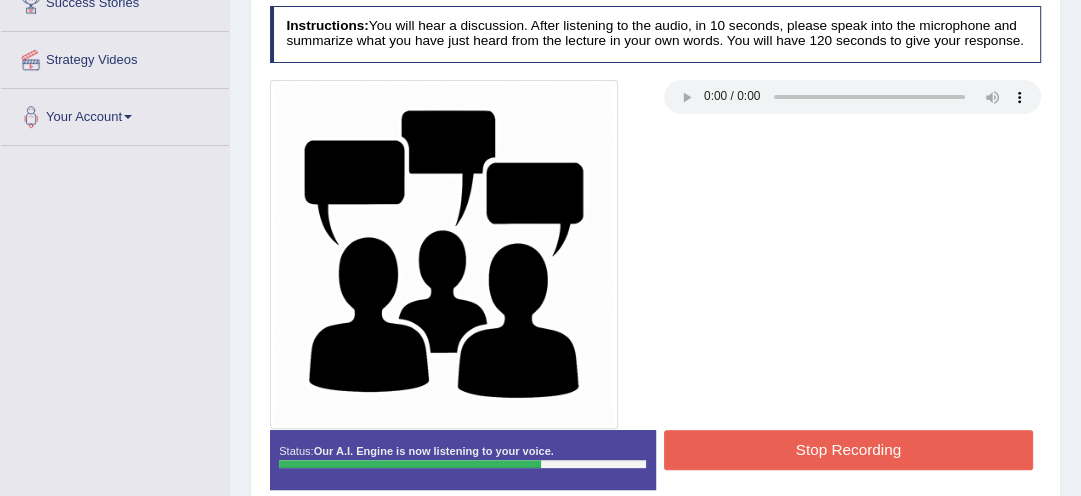 click on "Stop Recording" at bounding box center (848, 449) 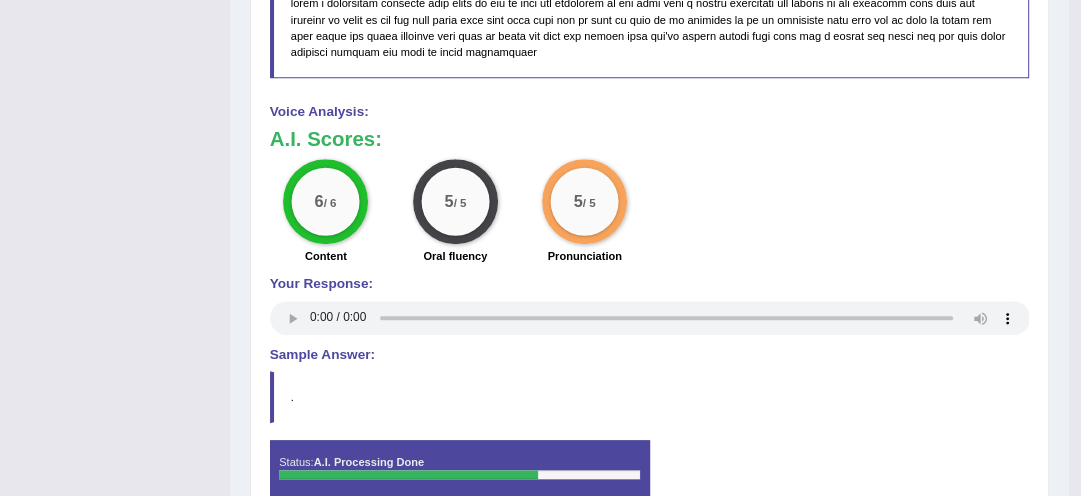 scroll, scrollTop: 1386, scrollLeft: 0, axis: vertical 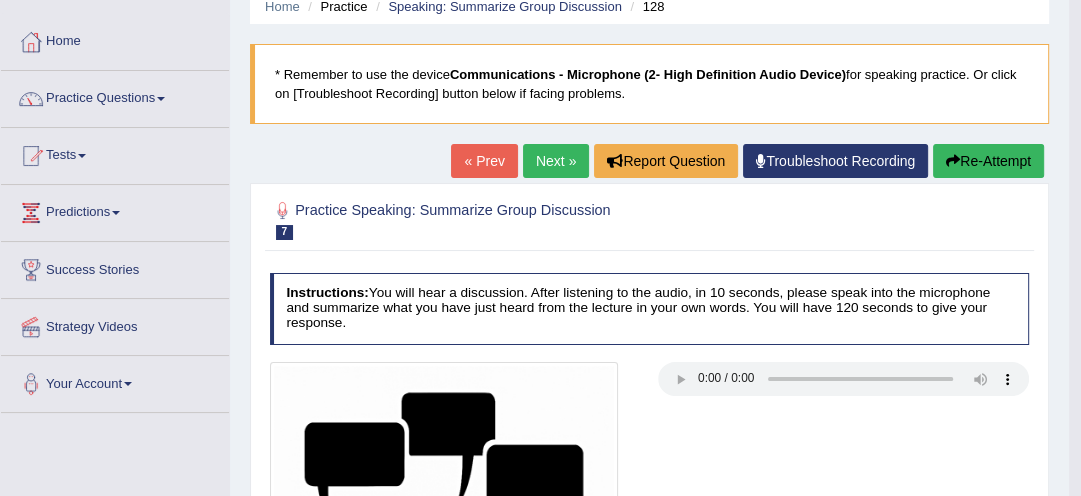 click on "Next »" at bounding box center [556, 161] 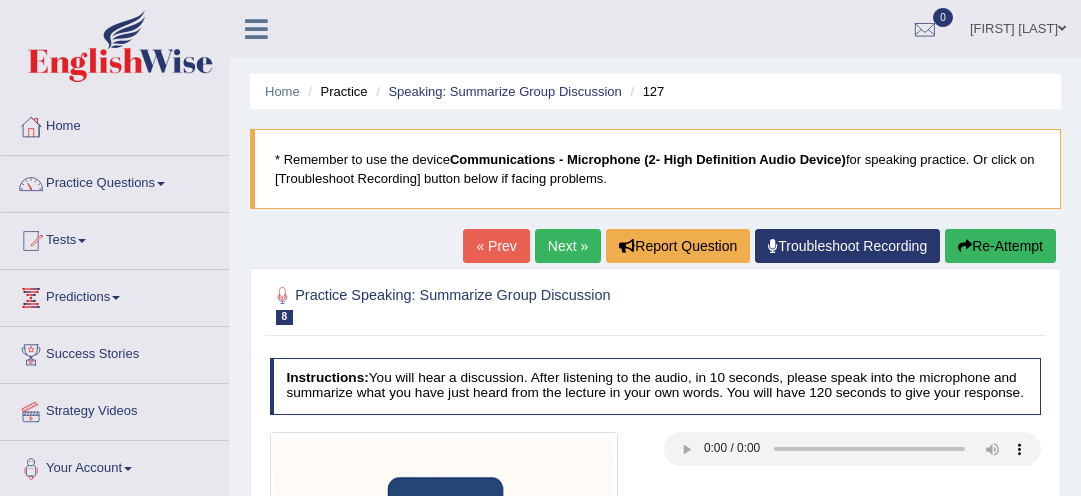 scroll, scrollTop: 0, scrollLeft: 0, axis: both 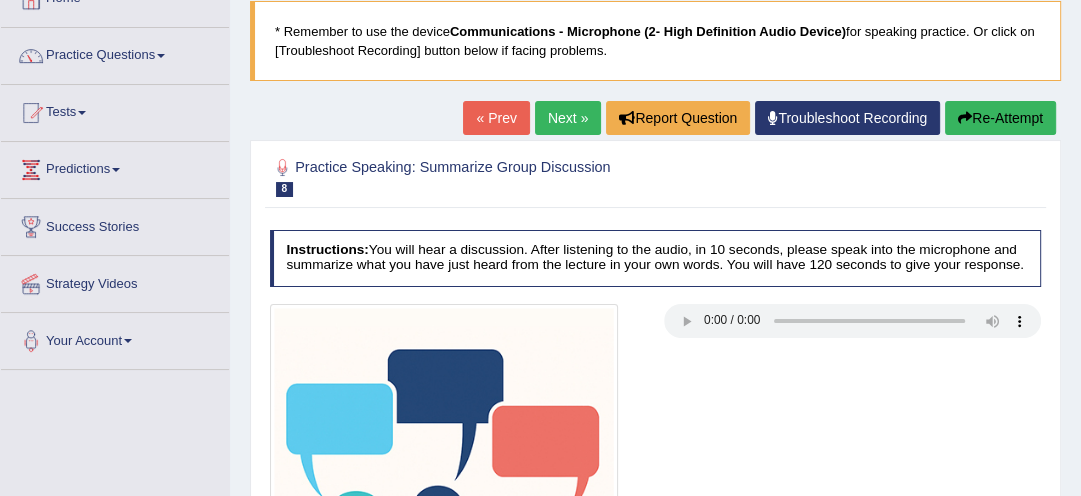 drag, startPoint x: 932, startPoint y: 442, endPoint x: 967, endPoint y: 444, distance: 35.057095 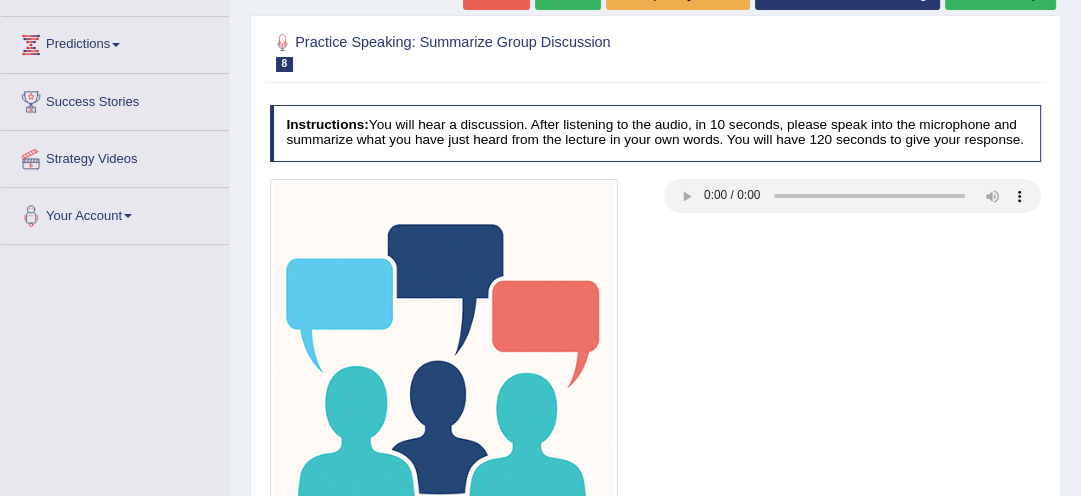 scroll, scrollTop: 256, scrollLeft: 0, axis: vertical 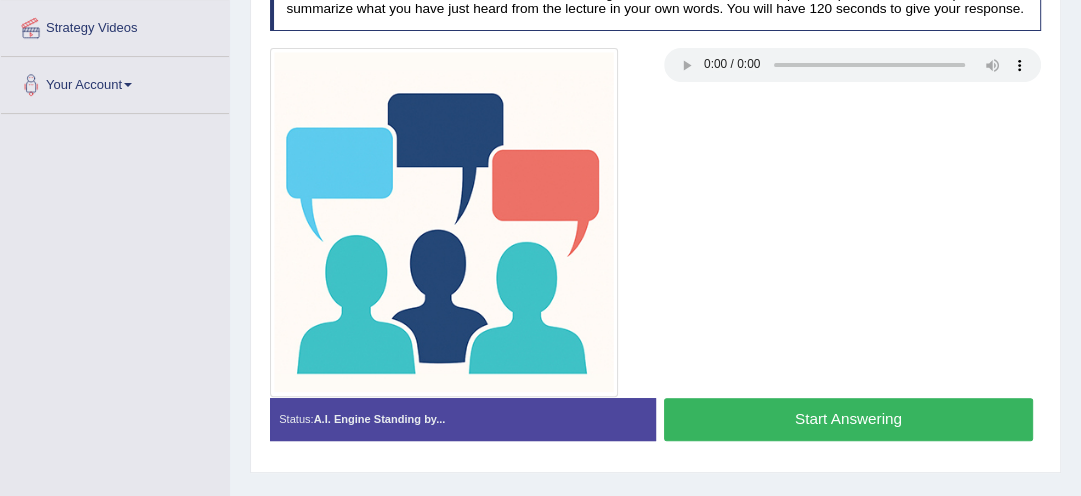 click on "Start Answering" at bounding box center (848, 419) 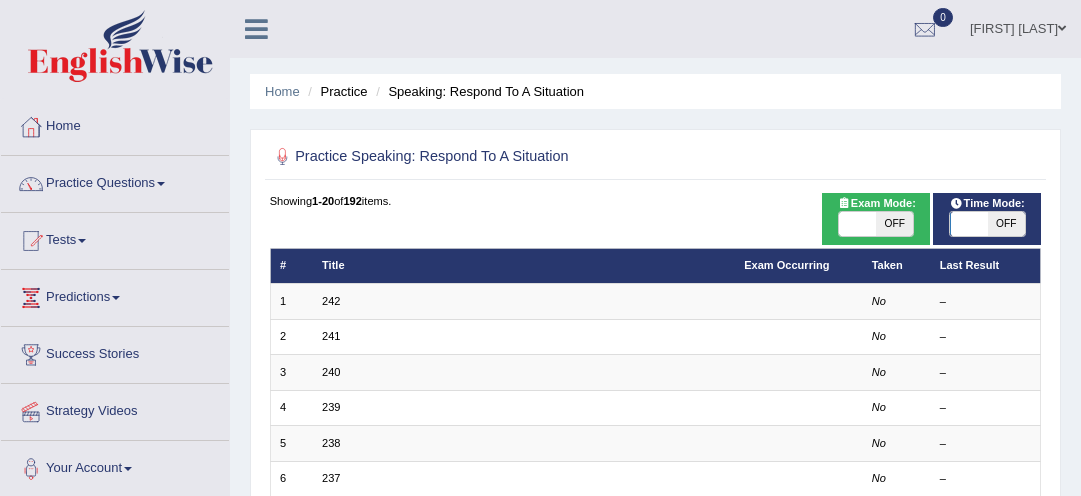 scroll, scrollTop: 0, scrollLeft: 0, axis: both 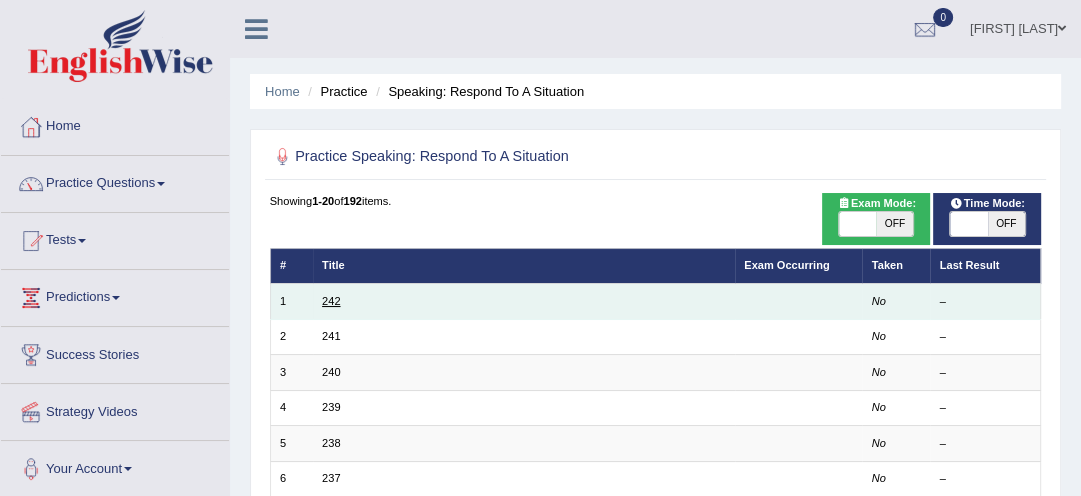 click on "242" at bounding box center [331, 301] 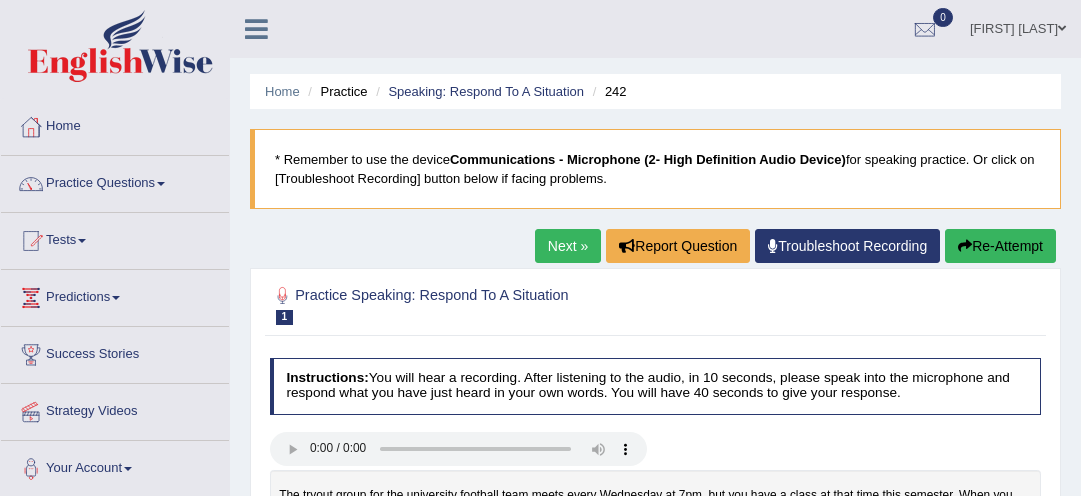 scroll, scrollTop: 0, scrollLeft: 0, axis: both 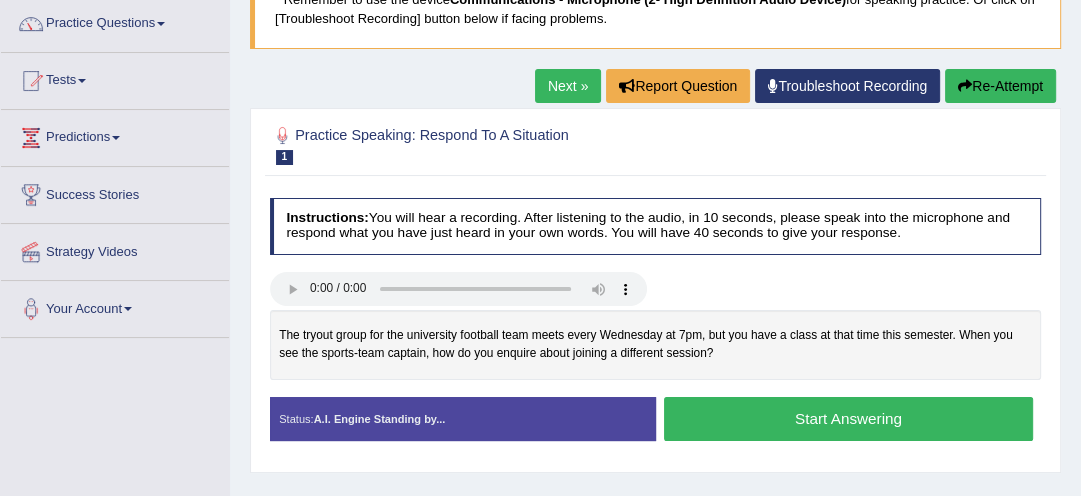 click on "Start Answering" at bounding box center [848, 418] 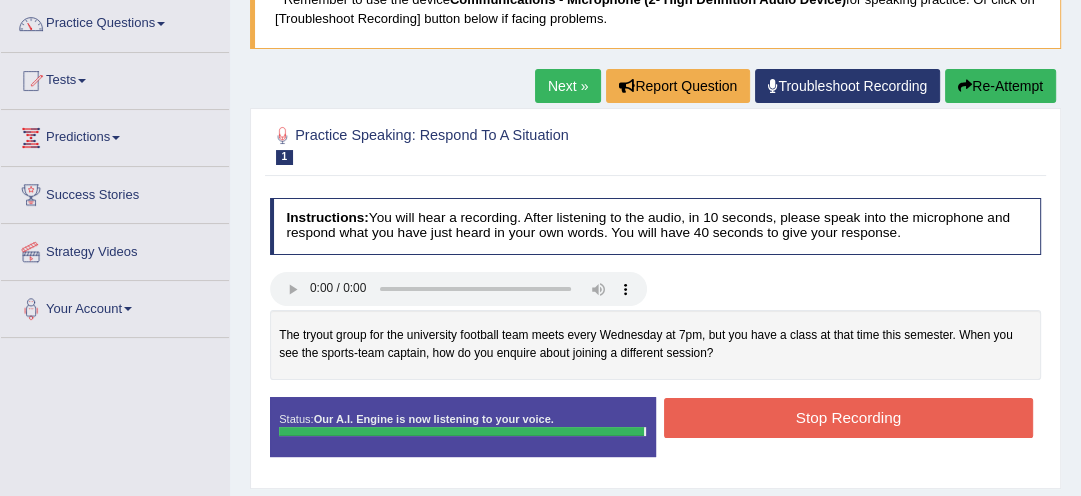 click on "Stop Recording" at bounding box center (848, 417) 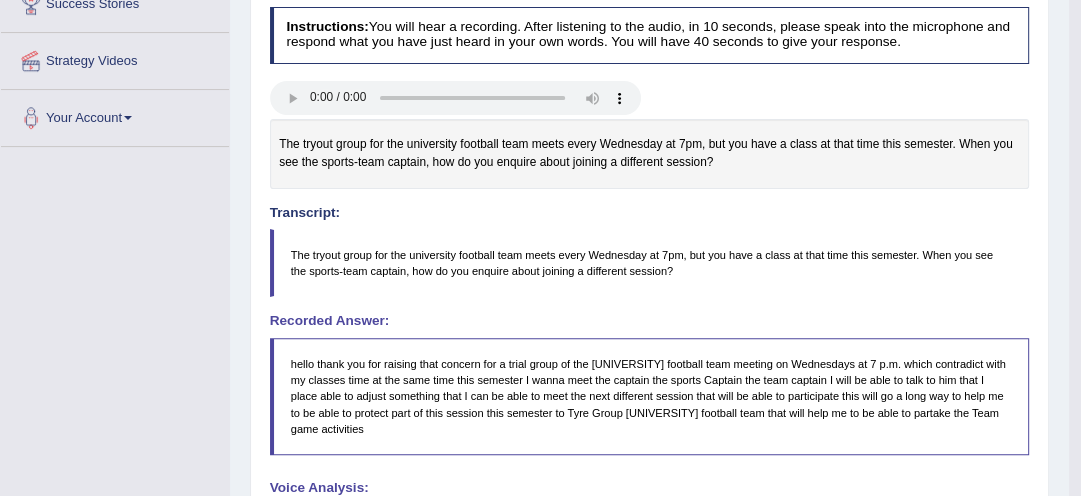 scroll, scrollTop: 352, scrollLeft: 0, axis: vertical 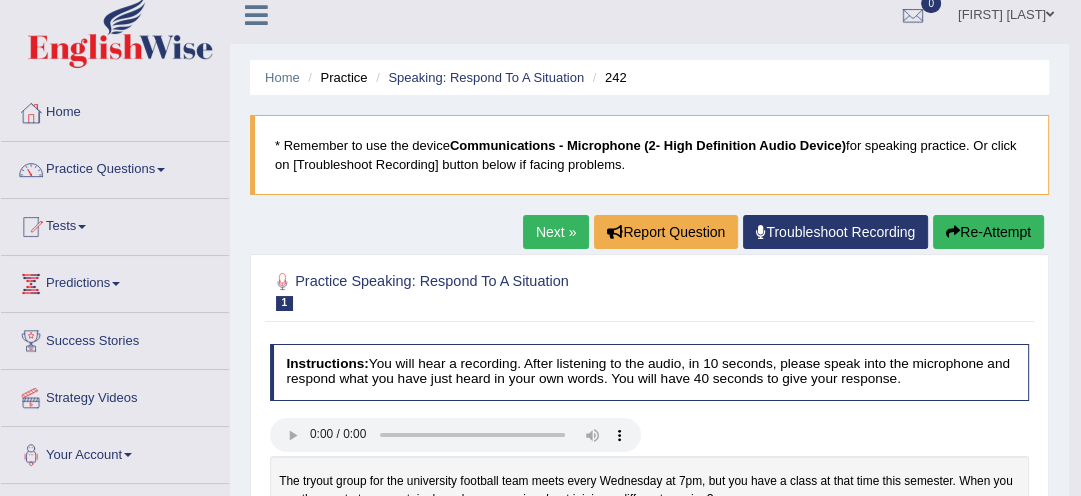 click on "Next »" at bounding box center [556, 232] 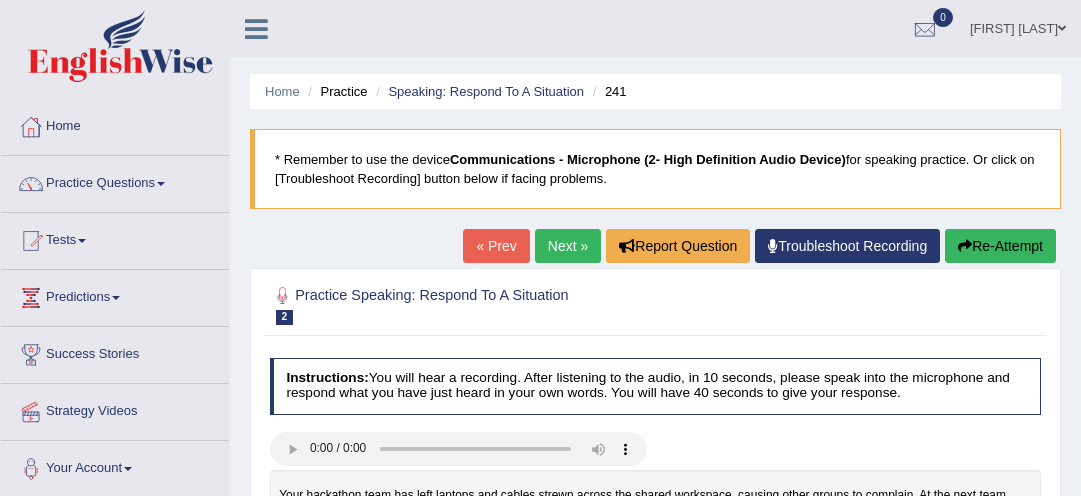 scroll, scrollTop: 0, scrollLeft: 0, axis: both 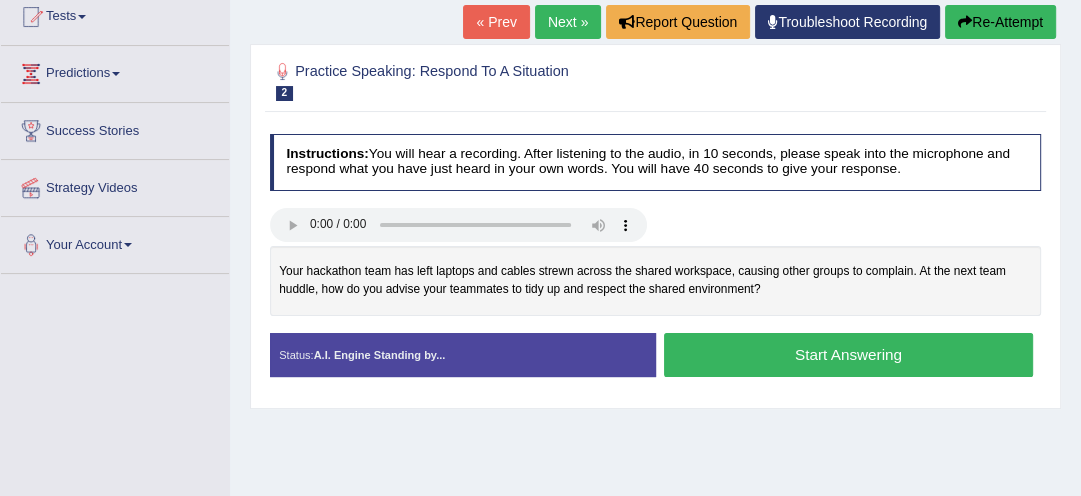 click on "Start Answering" at bounding box center (848, 354) 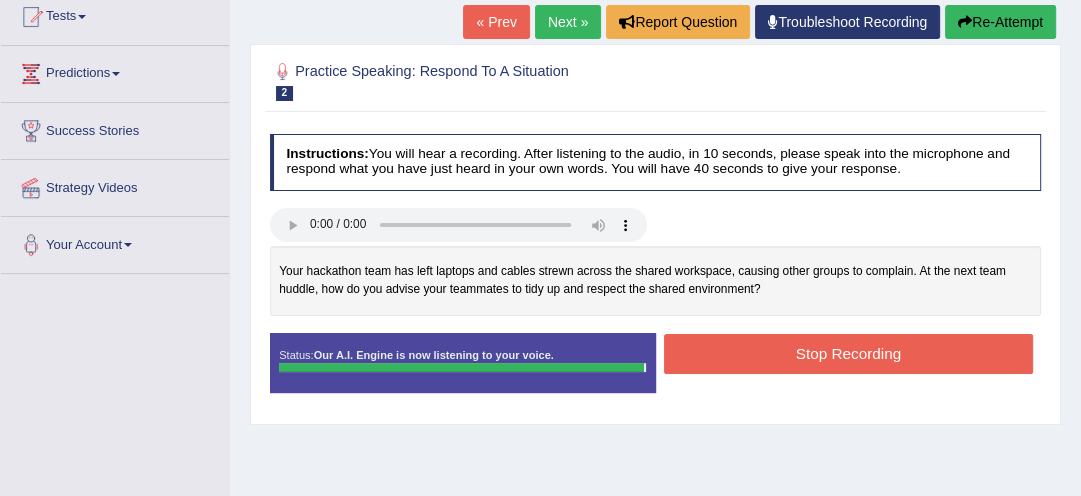 click on "Stop Recording" at bounding box center [848, 353] 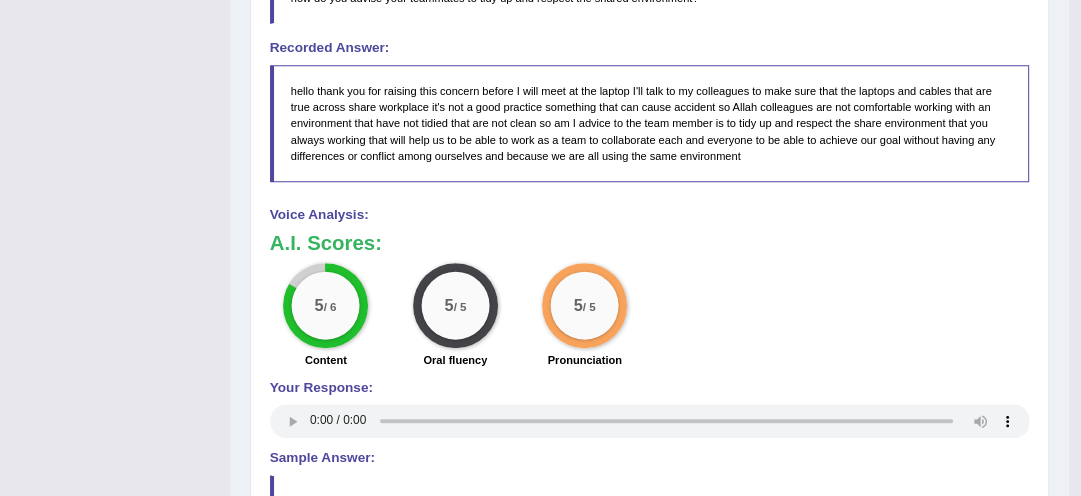 scroll, scrollTop: 629, scrollLeft: 0, axis: vertical 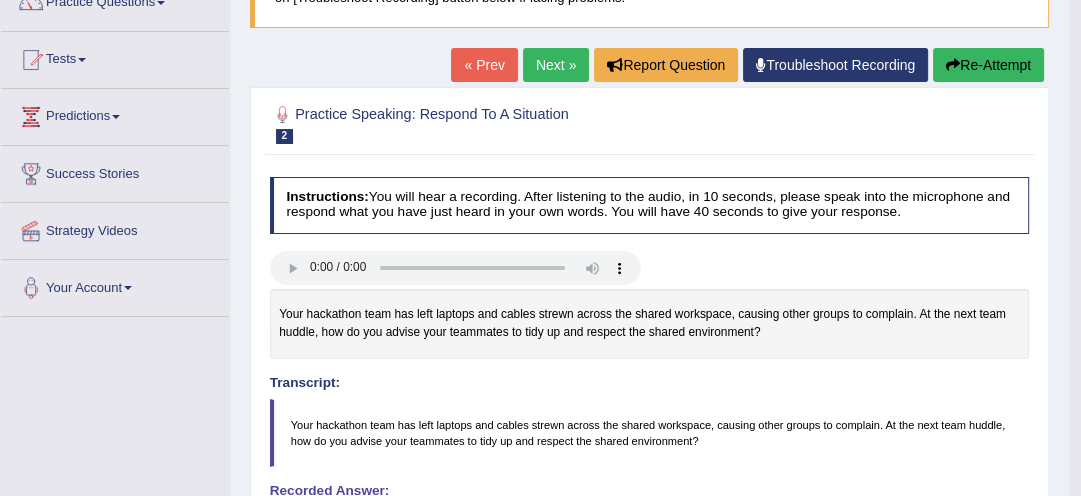 click on "Re-Attempt" at bounding box center (988, 65) 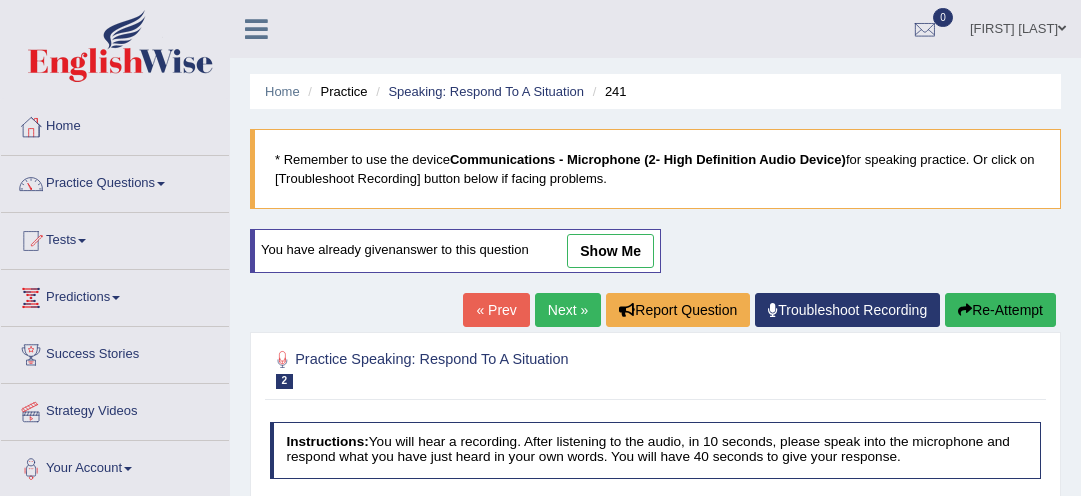 scroll, scrollTop: 181, scrollLeft: 0, axis: vertical 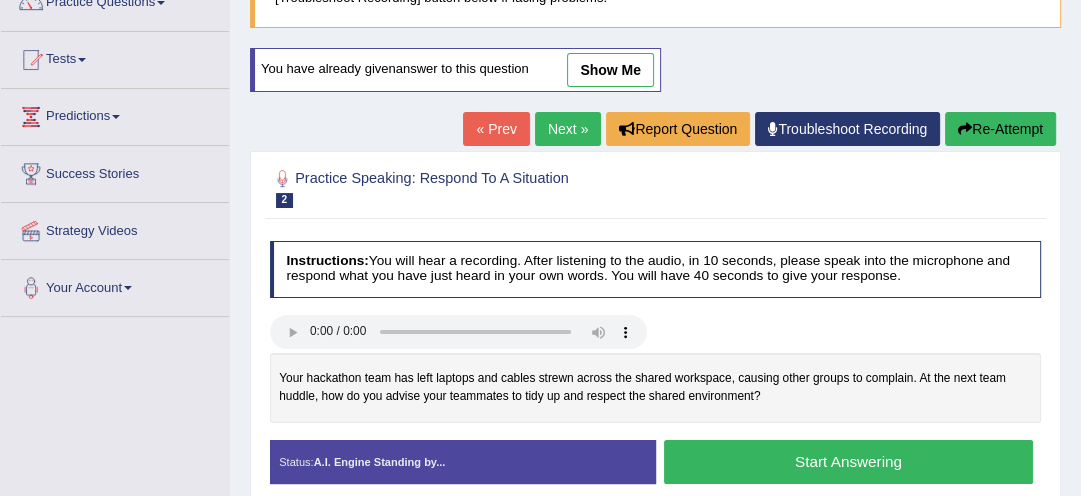 click on "Start Answering" at bounding box center (848, 461) 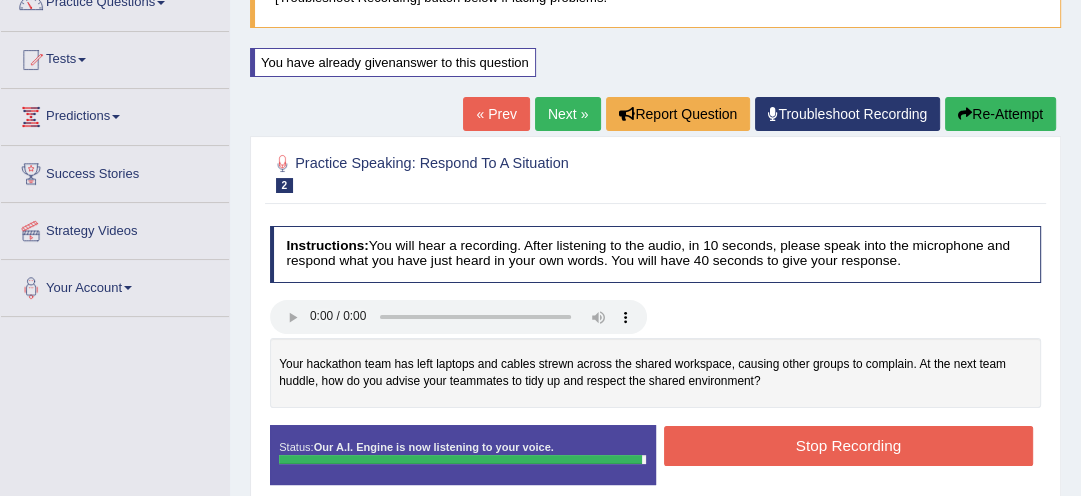 click on "Stop Recording" at bounding box center (848, 445) 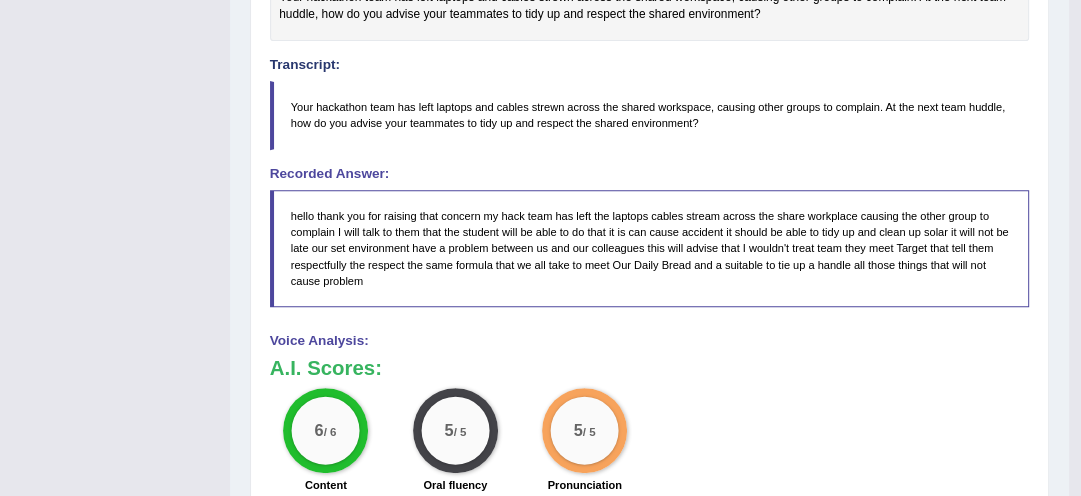 scroll, scrollTop: 565, scrollLeft: 0, axis: vertical 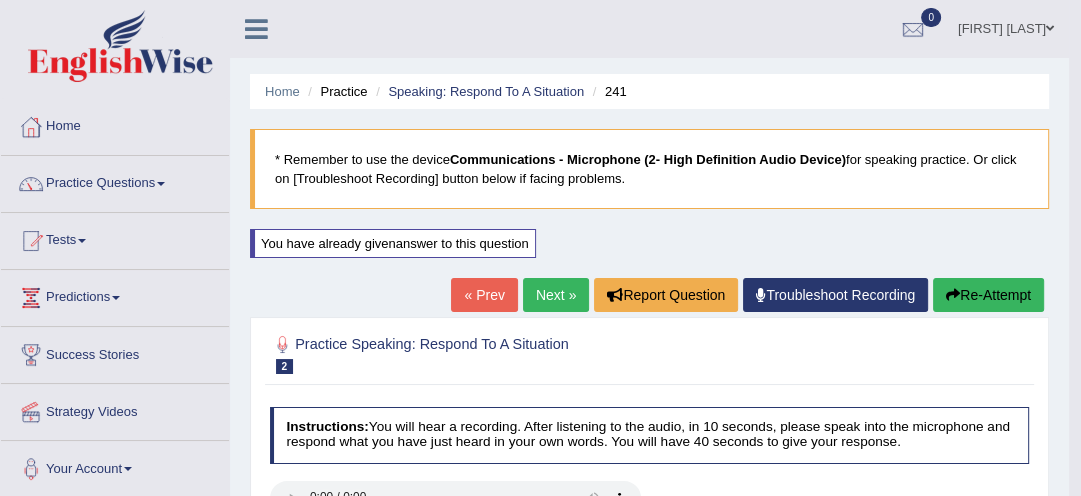 click on "Next »" at bounding box center (556, 295) 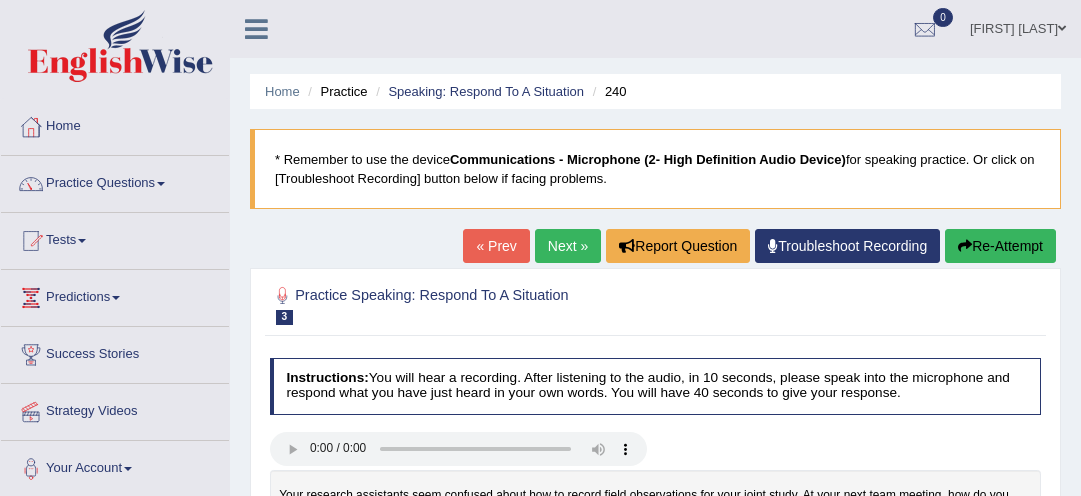 scroll, scrollTop: 0, scrollLeft: 0, axis: both 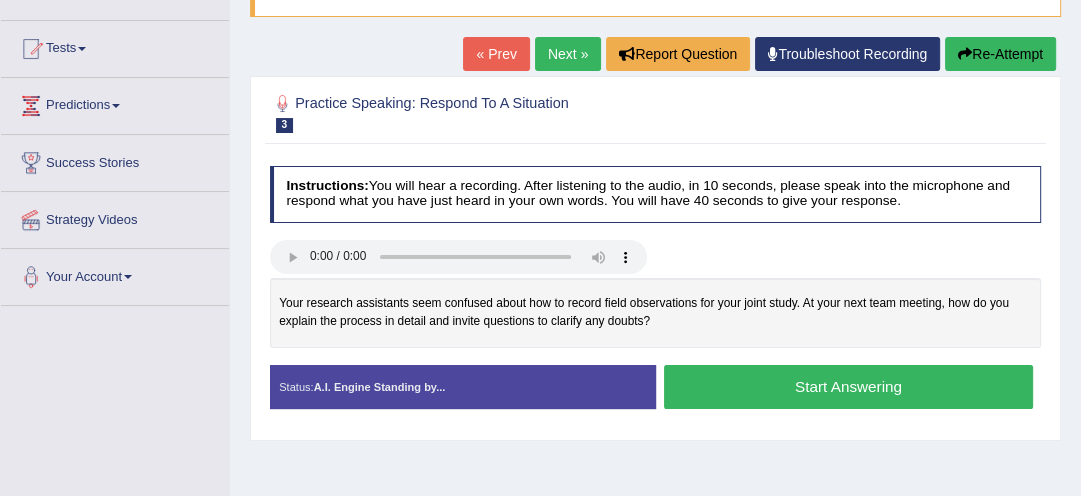 click on "Start Answering" at bounding box center (848, 386) 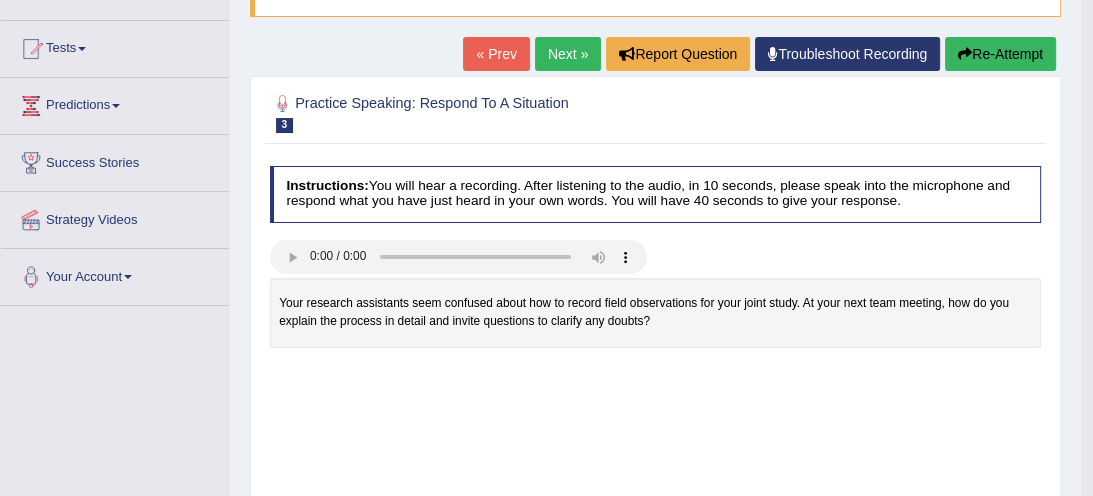 click on "Instructions:  You will hear a recording. After listening to the audio, in 10 seconds, please speak into the microphone and respond what you have just heard in your own words. You will have 40 seconds to give your response.
Your research assistants seem confused about how to record field observations for your joint study. At your next team meeting, how do you explain the process in detail and invite questions to clarify any doubts? Transcript: Your research assistants seem confused about how to record field observations for your joint study. At your next team meeting, how do you explain the process in detail and invite questions to clarify any doubts? Recorded Answer: Created with Highcharts 7.1.2 Too low Too high Time Pitch meter: 0 10 20 30 40 Created with Highcharts 7.1.2 Great Too slow Too fast Time Speech pace meter: 0 10 20 30 40 Spoken Keywords: Voice Analysis: Your Response: Sample Answer: . Status:  A.I. Processing Done Start Answering Stop Recording" at bounding box center (655, 703) 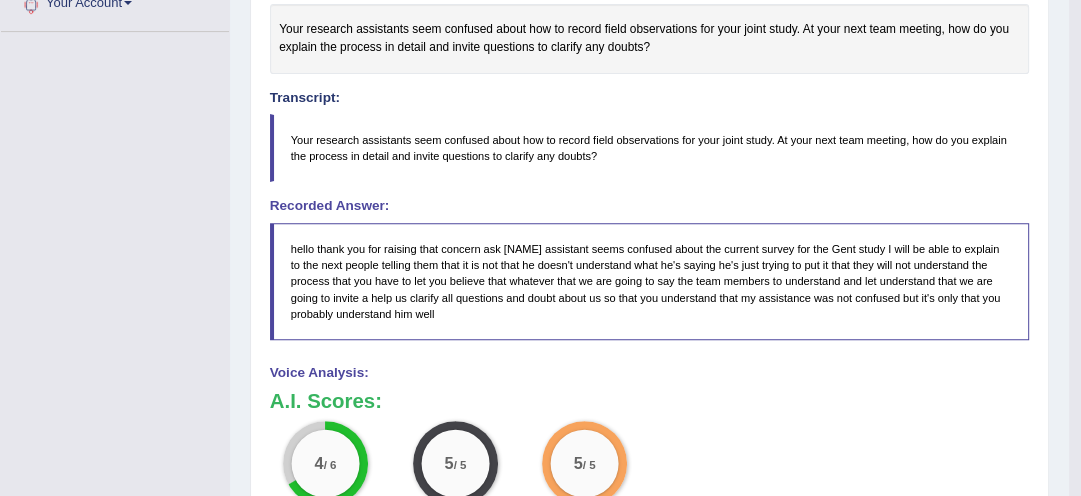 scroll, scrollTop: 480, scrollLeft: 0, axis: vertical 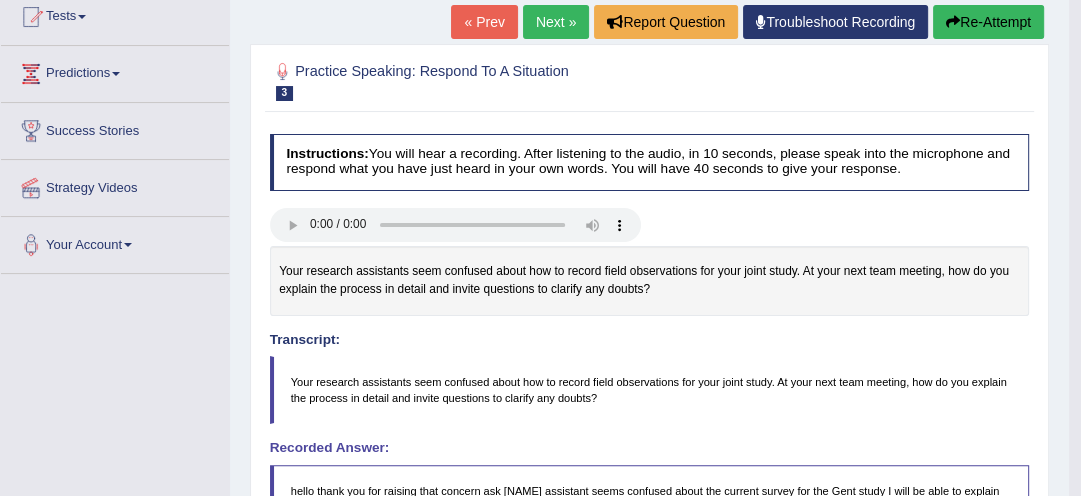 click on "Re-Attempt" at bounding box center (988, 22) 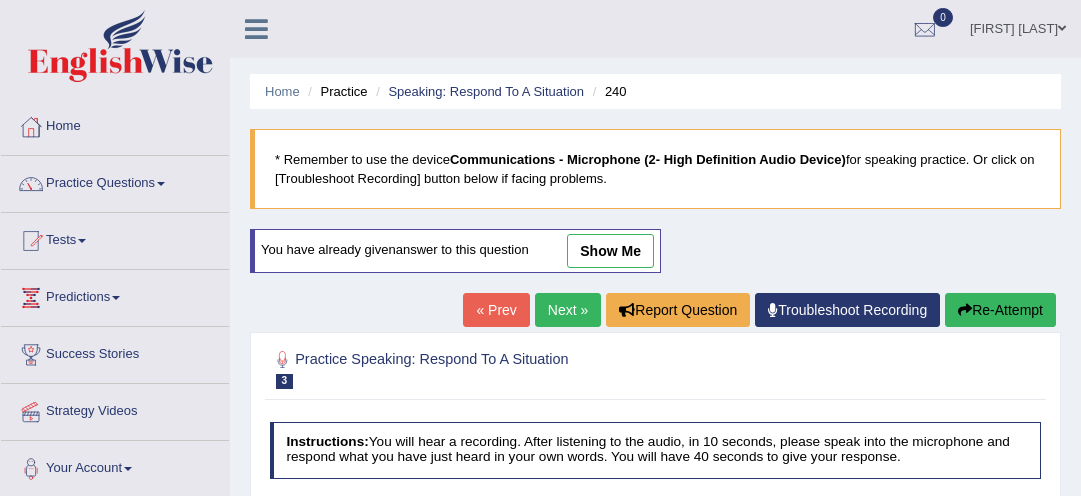scroll, scrollTop: 230, scrollLeft: 0, axis: vertical 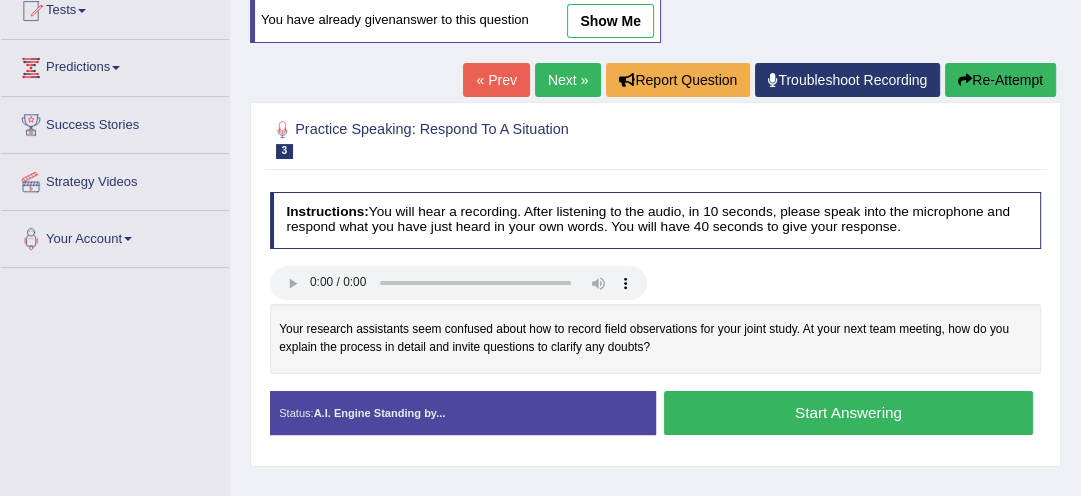 click on "Start Answering" at bounding box center [848, 412] 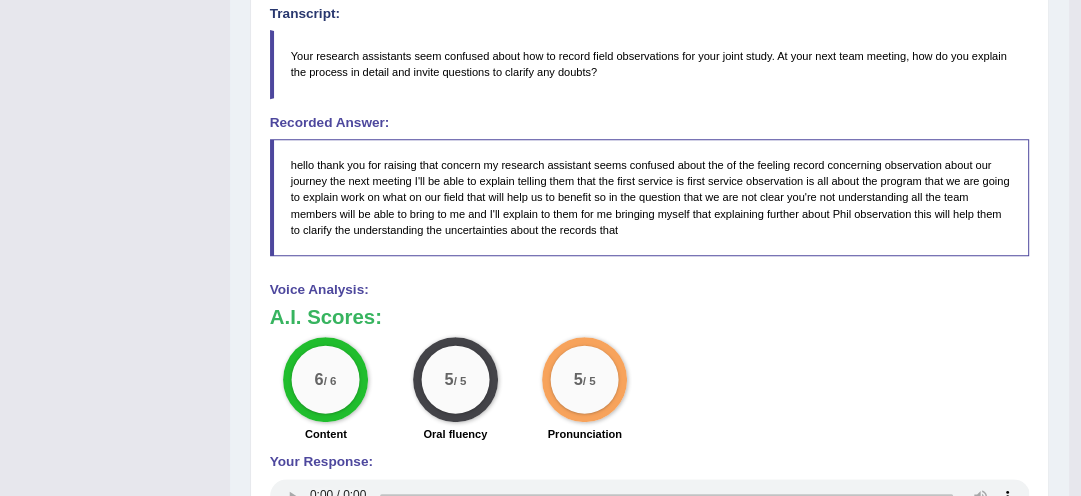 scroll, scrollTop: 614, scrollLeft: 0, axis: vertical 